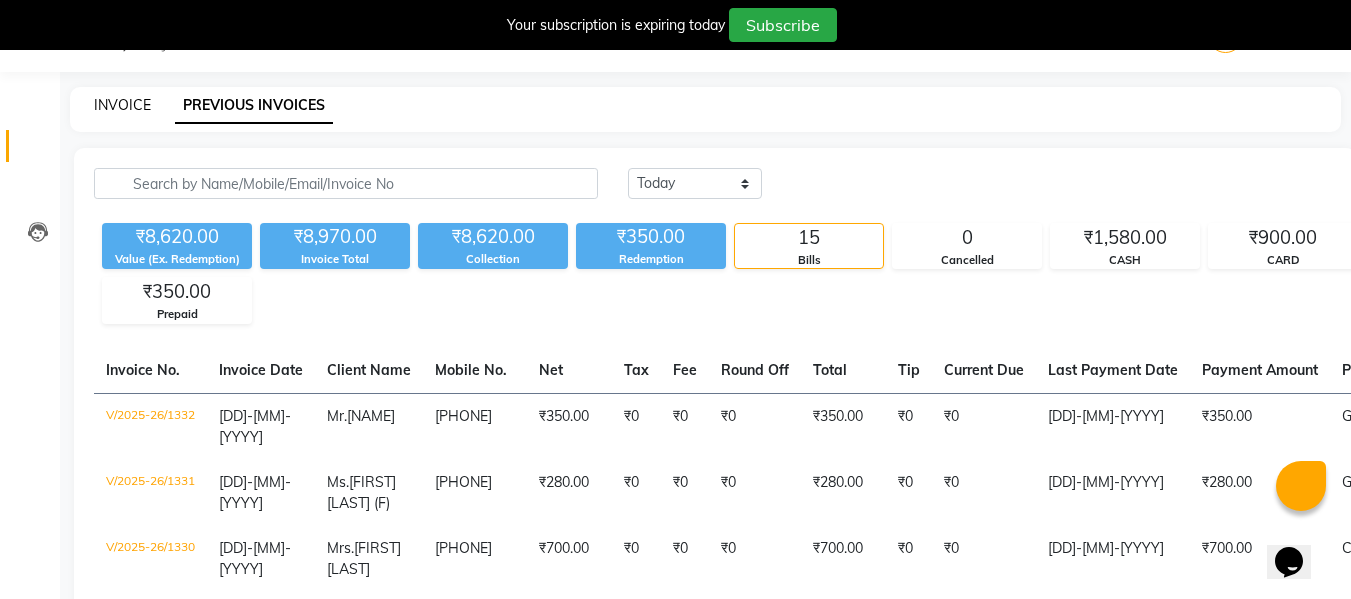 scroll, scrollTop: 50, scrollLeft: 0, axis: vertical 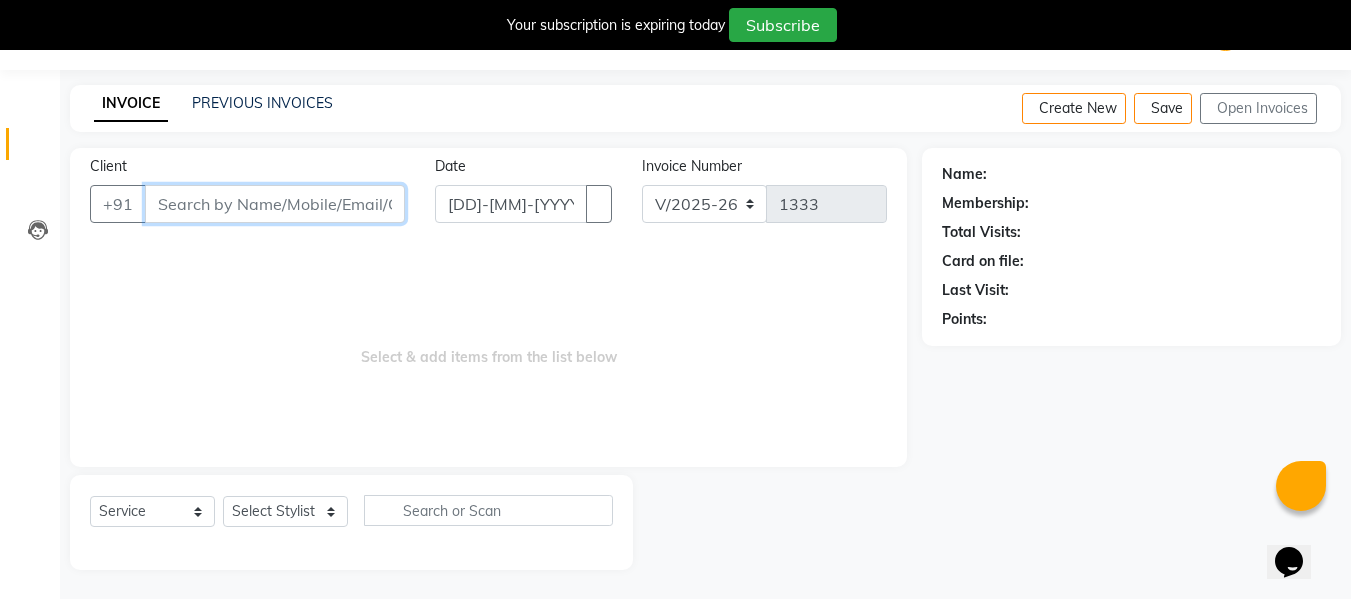 click on "Client" at bounding box center [275, 204] 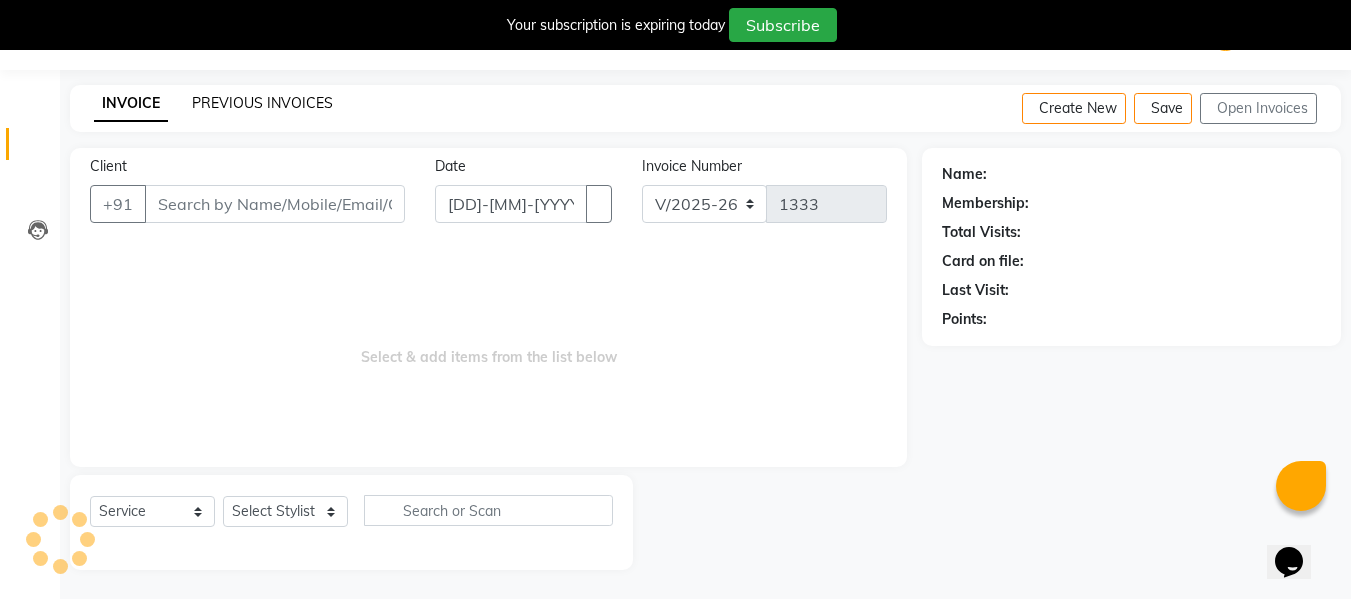 click on "PREVIOUS INVOICES" at bounding box center (262, 103) 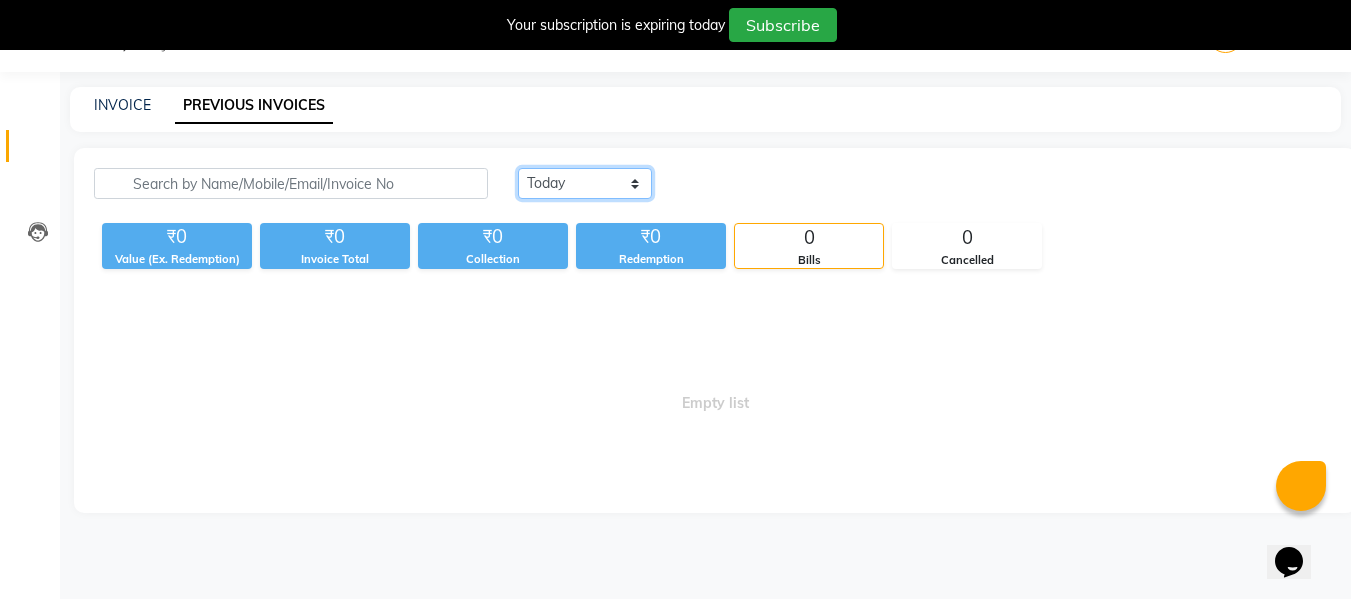 click on "Today Yesterday Custom Range" at bounding box center [585, 183] 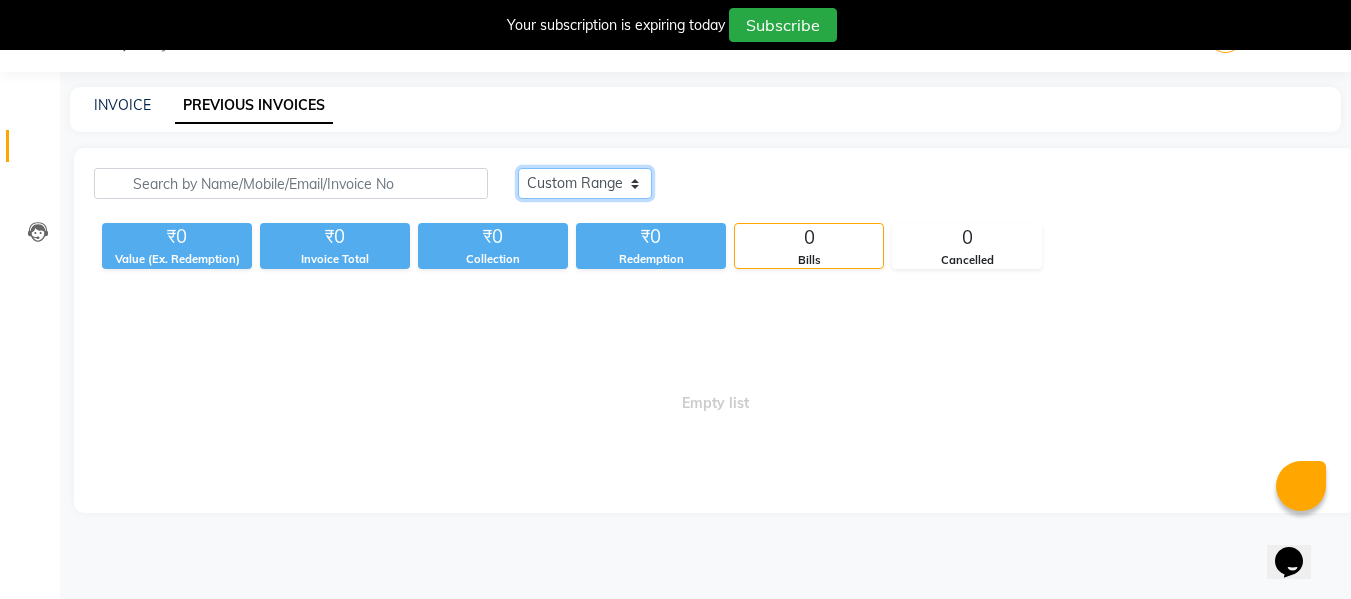 click on "Today Yesterday Custom Range" at bounding box center [585, 183] 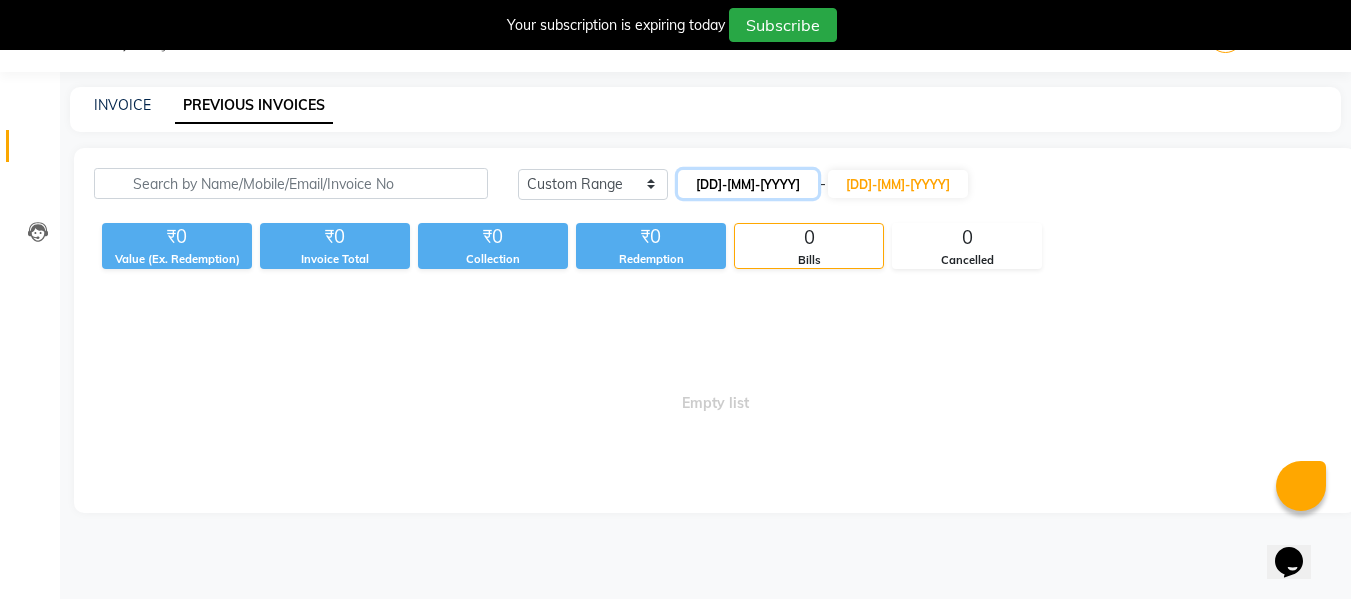 click on "[DD]-[MM]-[YYYY]" at bounding box center (748, 184) 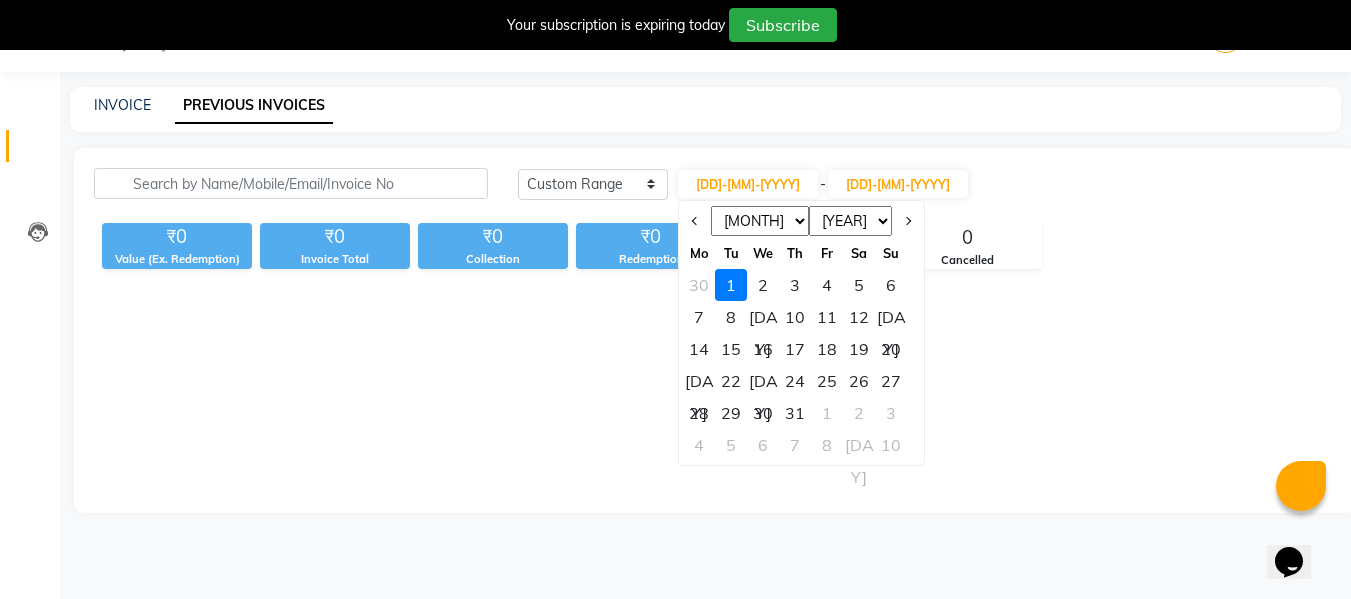 click on "27" at bounding box center [891, 381] 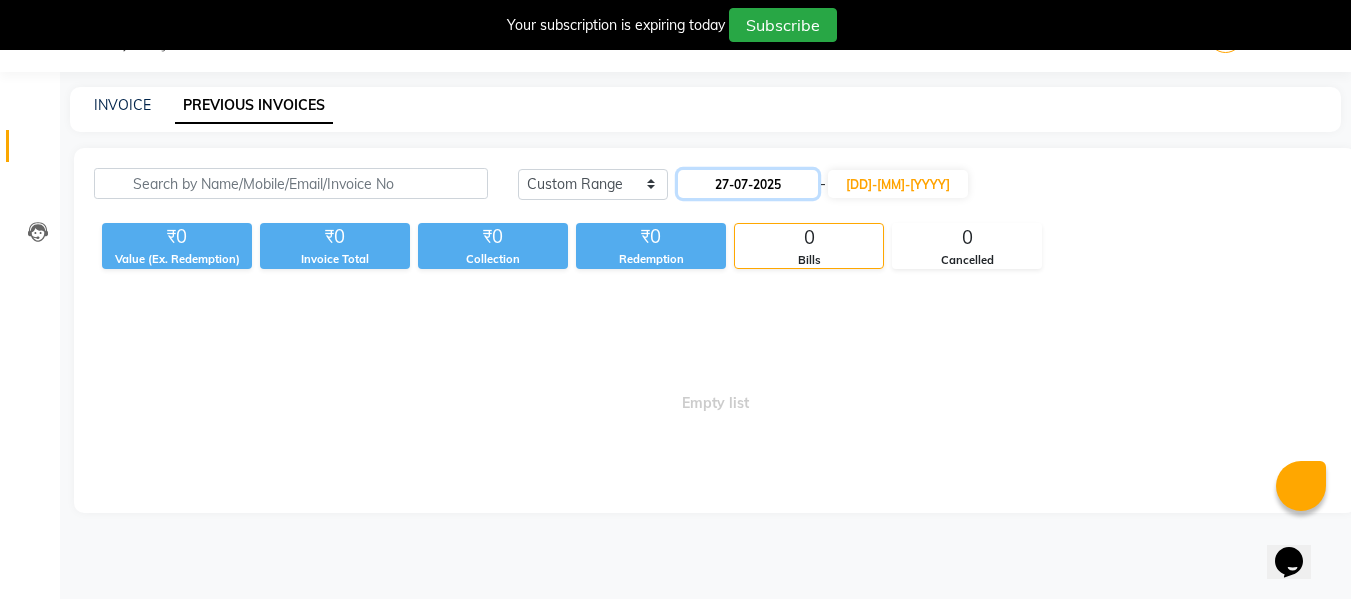 click on "27-07-2025" at bounding box center [748, 184] 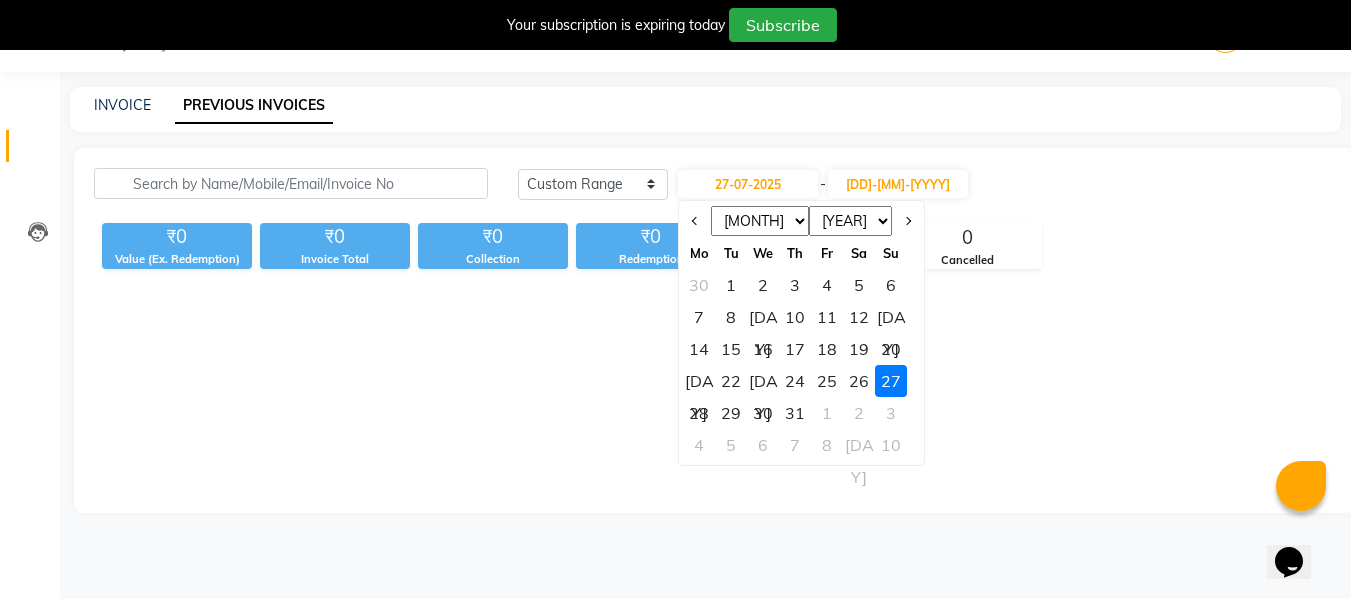 click on "Jan Feb Mar Apr May Jun Jul Aug Sep Oct Nov Dec" at bounding box center [760, 221] 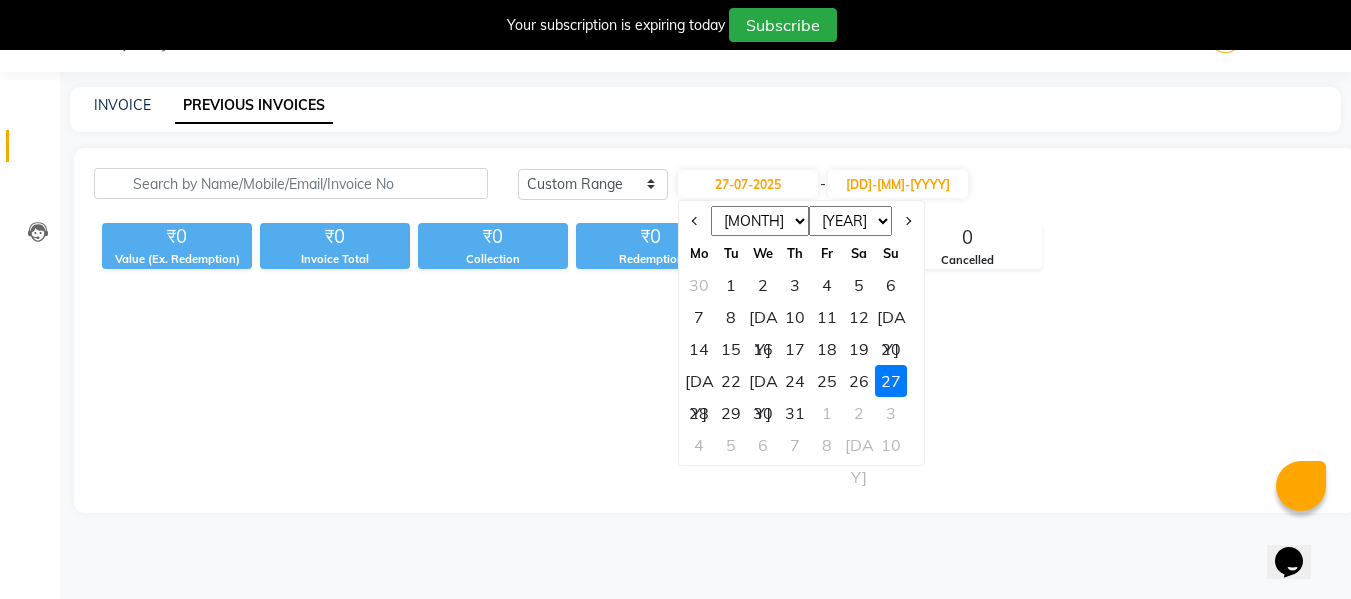 select on "6" 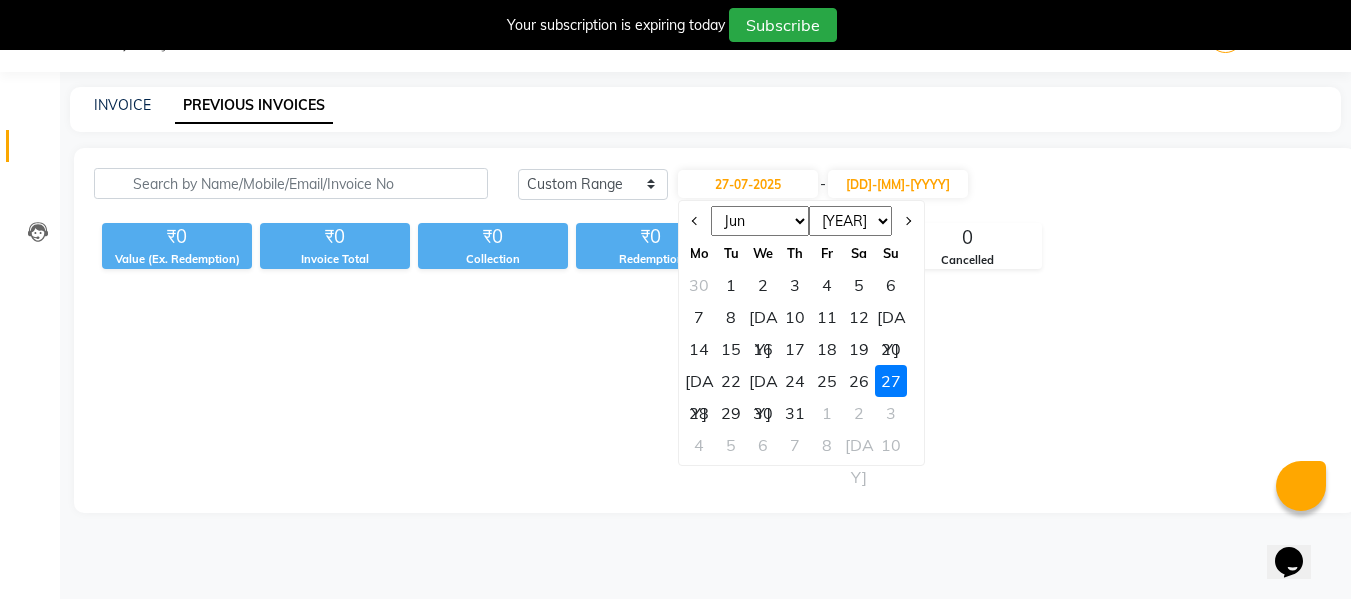 click on "Jan Feb Mar Apr May Jun Jul Aug Sep Oct Nov Dec" at bounding box center (760, 221) 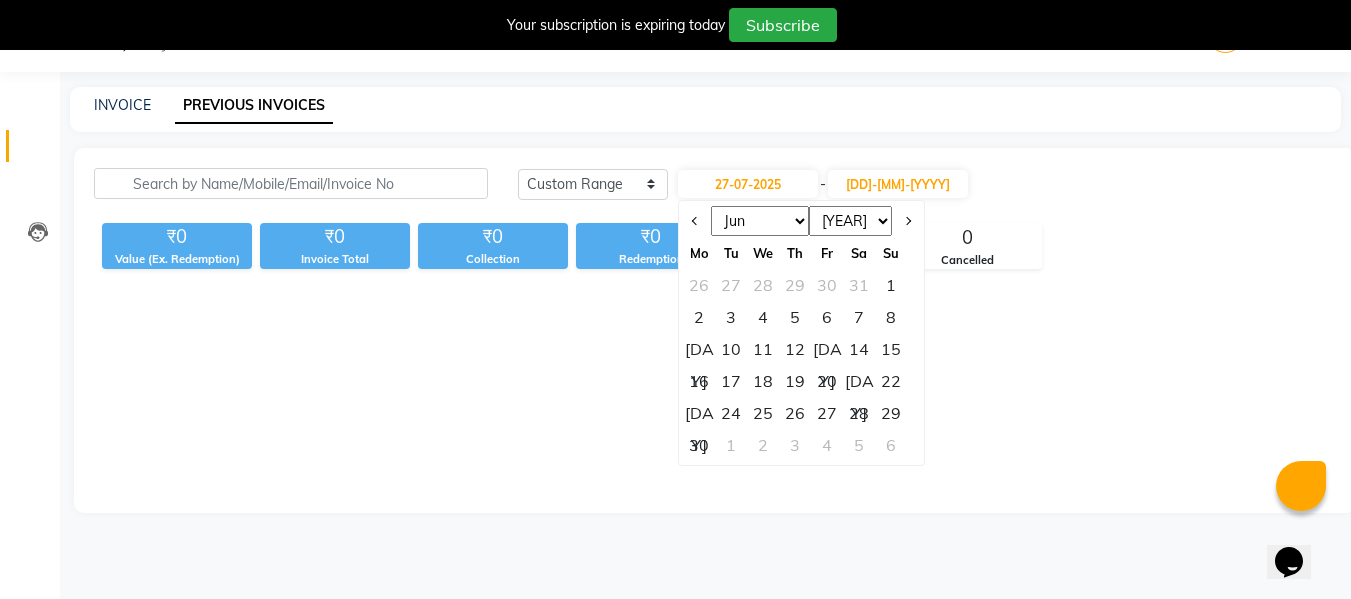 click on "27" at bounding box center [827, 413] 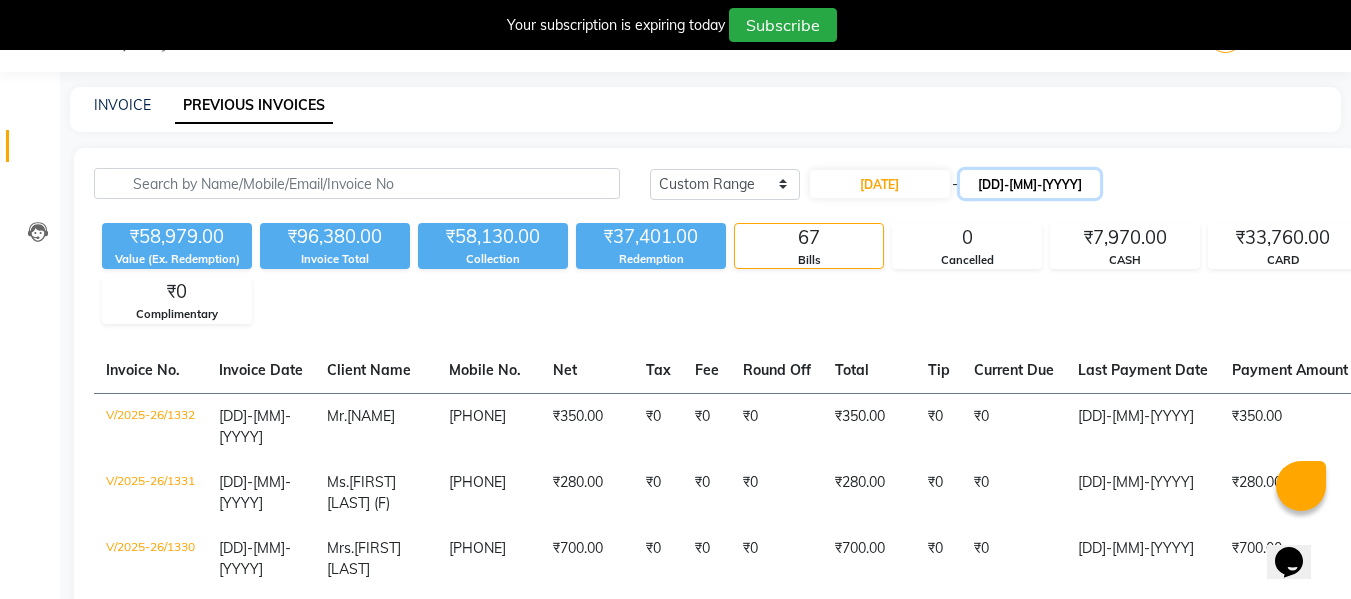 click on "[DD]-[MM]-[YYYY]" at bounding box center (1030, 184) 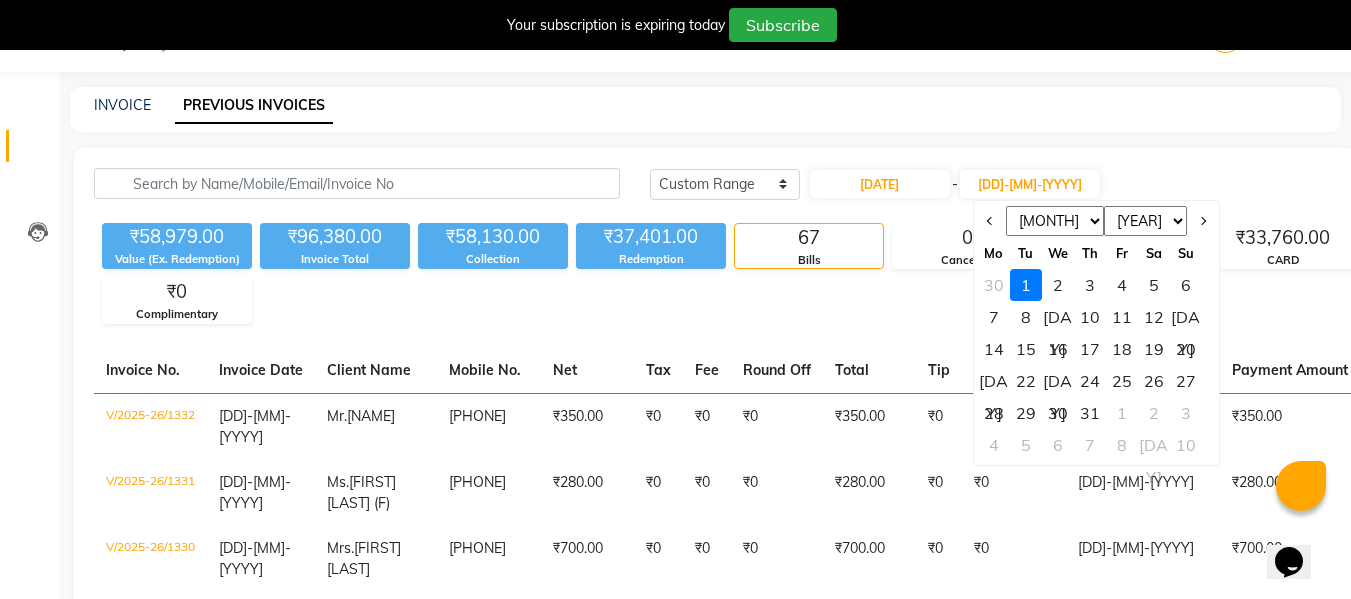 click on "27" at bounding box center (1186, 381) 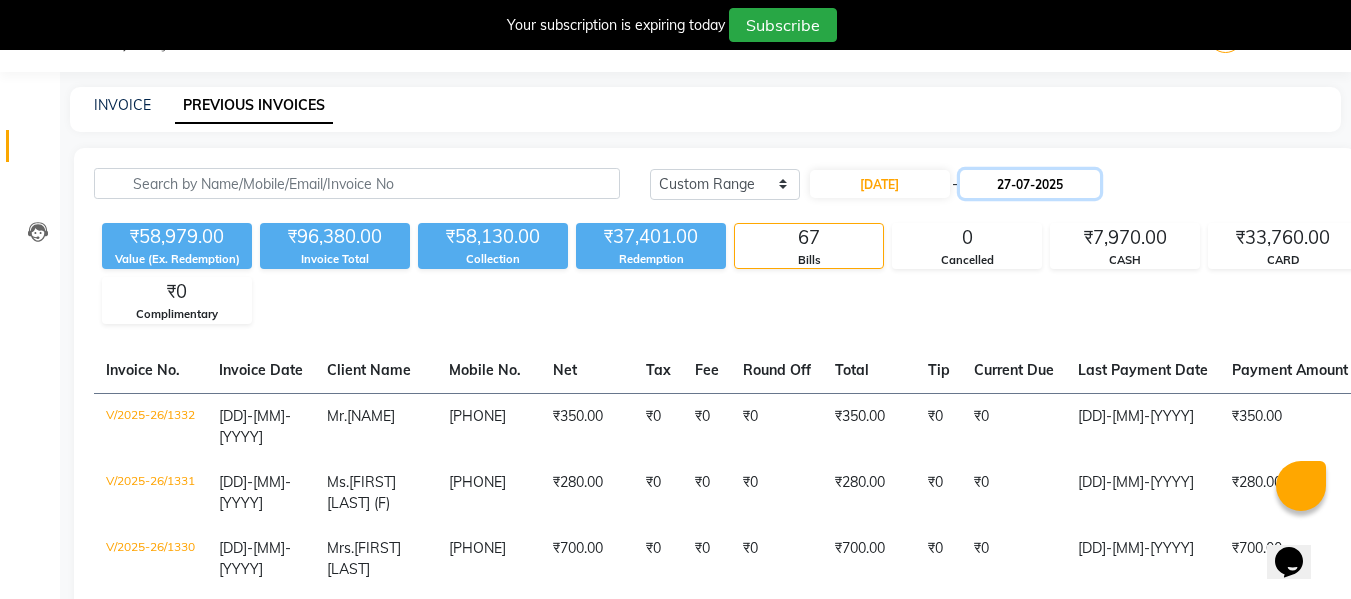click on "27-07-2025" at bounding box center (1030, 184) 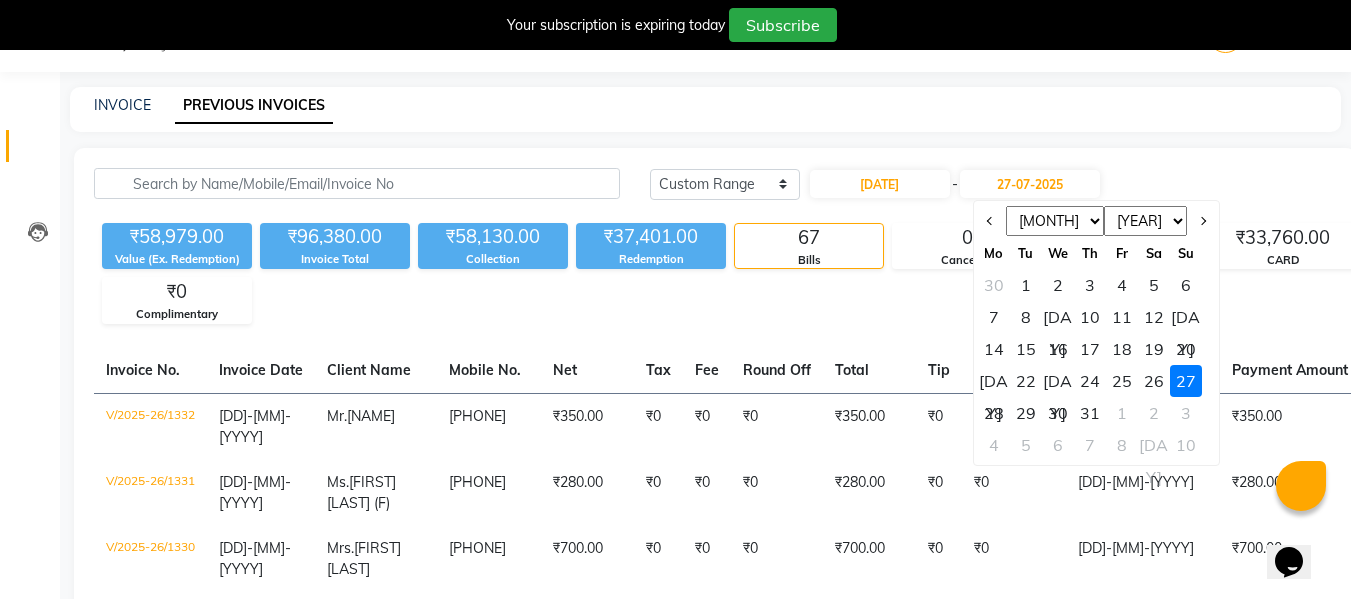 click on "Jun Jul Aug Sep Oct Nov Dec" at bounding box center [1055, 221] 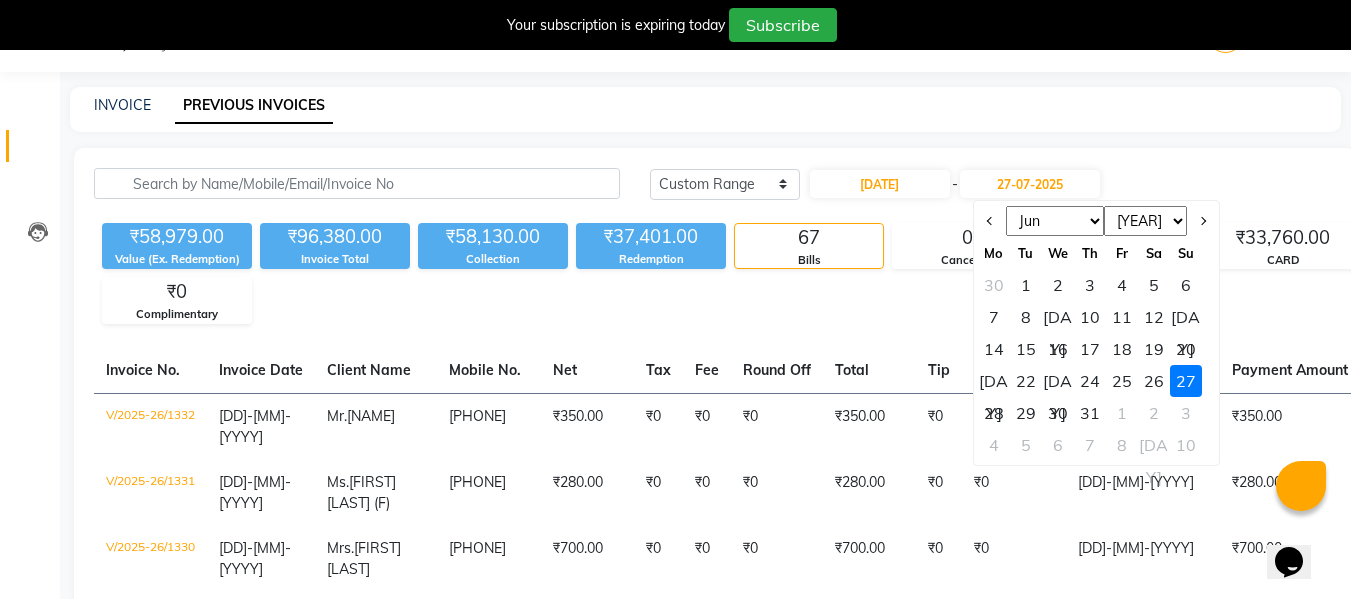 click on "Jun Jul Aug Sep Oct Nov Dec" at bounding box center [1055, 221] 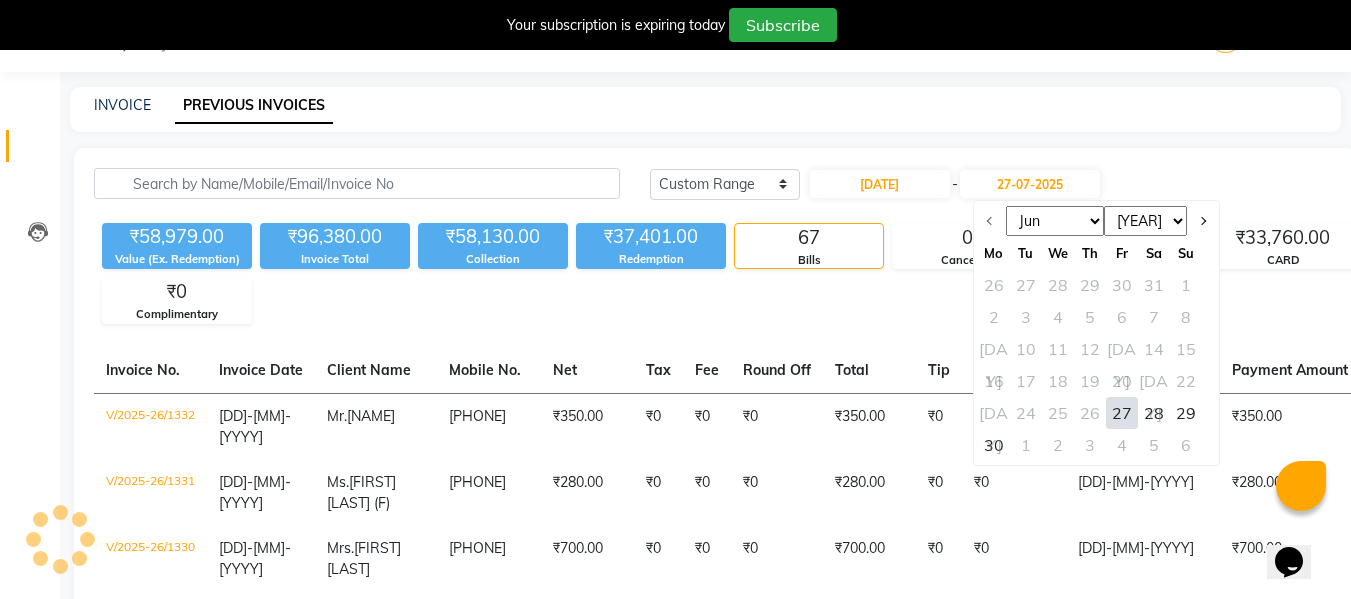 click on "27" at bounding box center [1122, 413] 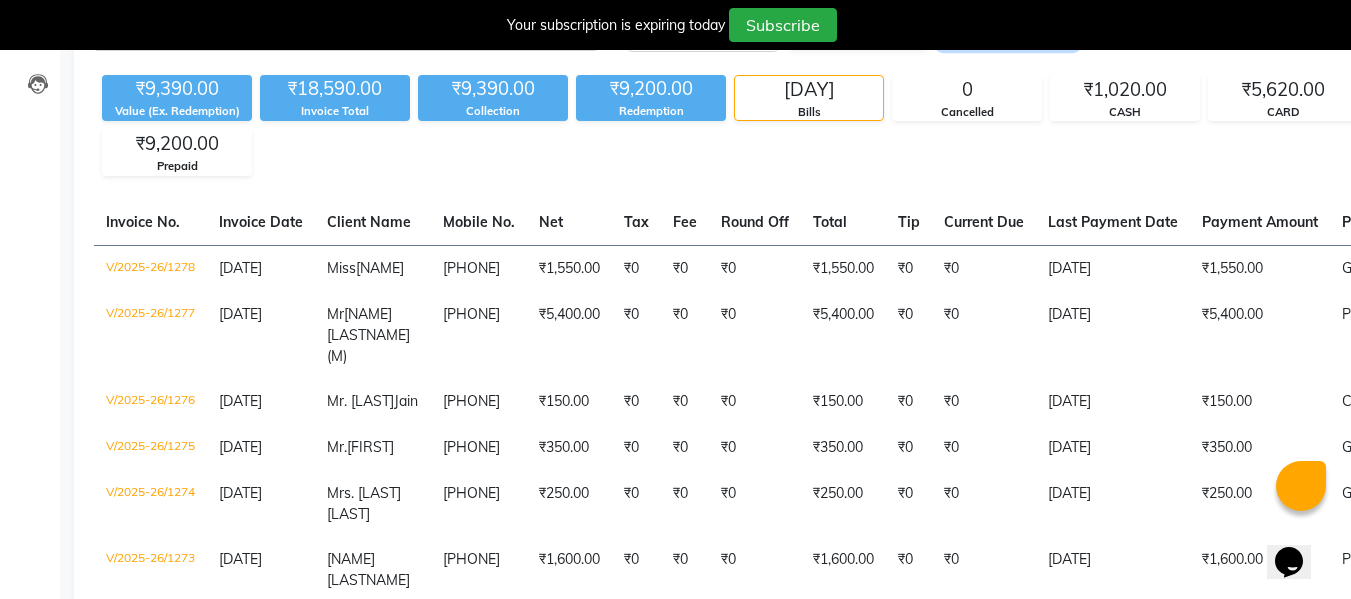 scroll, scrollTop: 203, scrollLeft: 0, axis: vertical 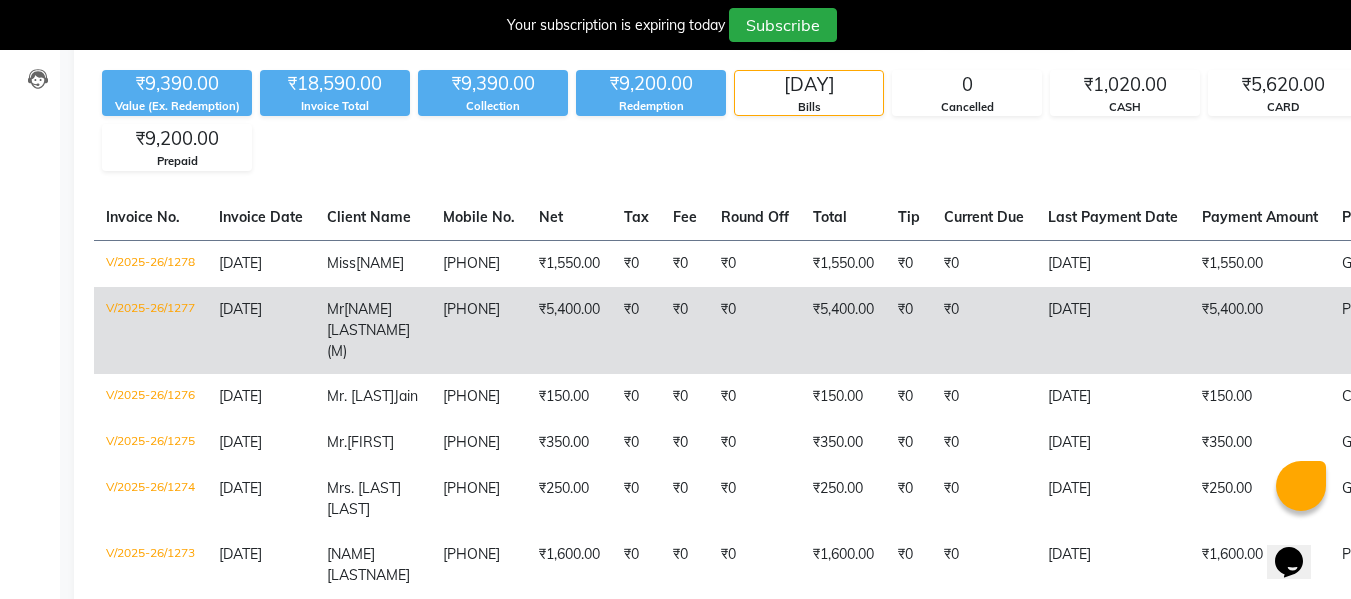 click on "₹5,400.00" at bounding box center [843, 263] 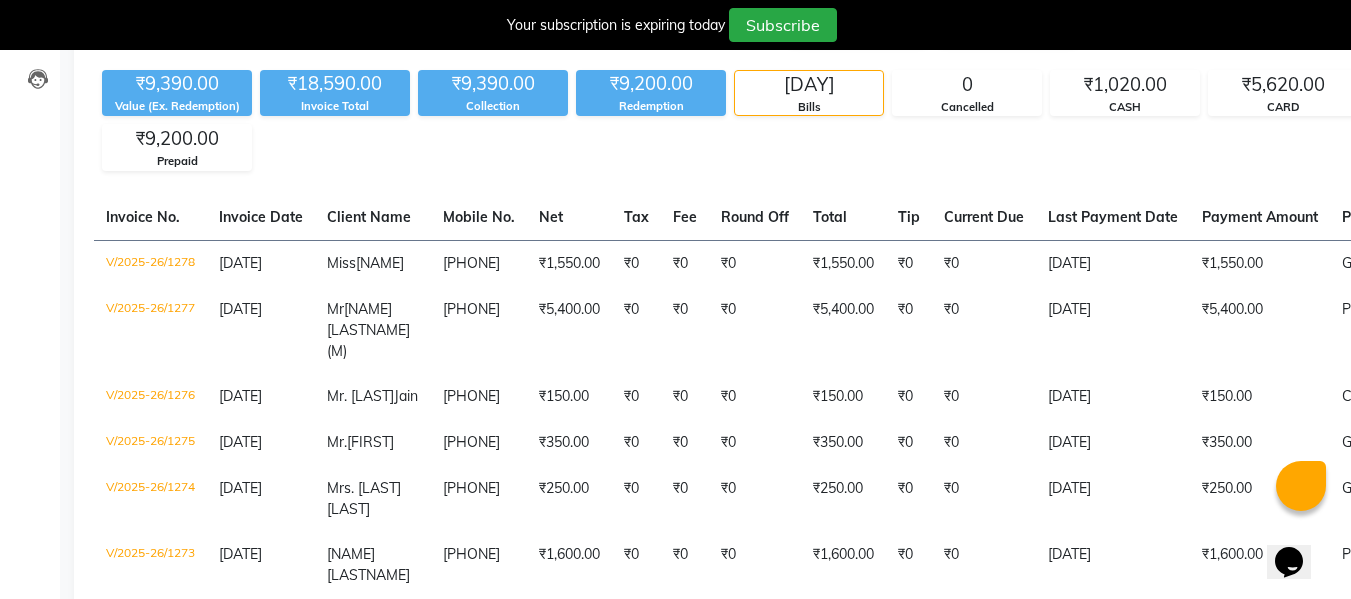 scroll, scrollTop: 0, scrollLeft: 0, axis: both 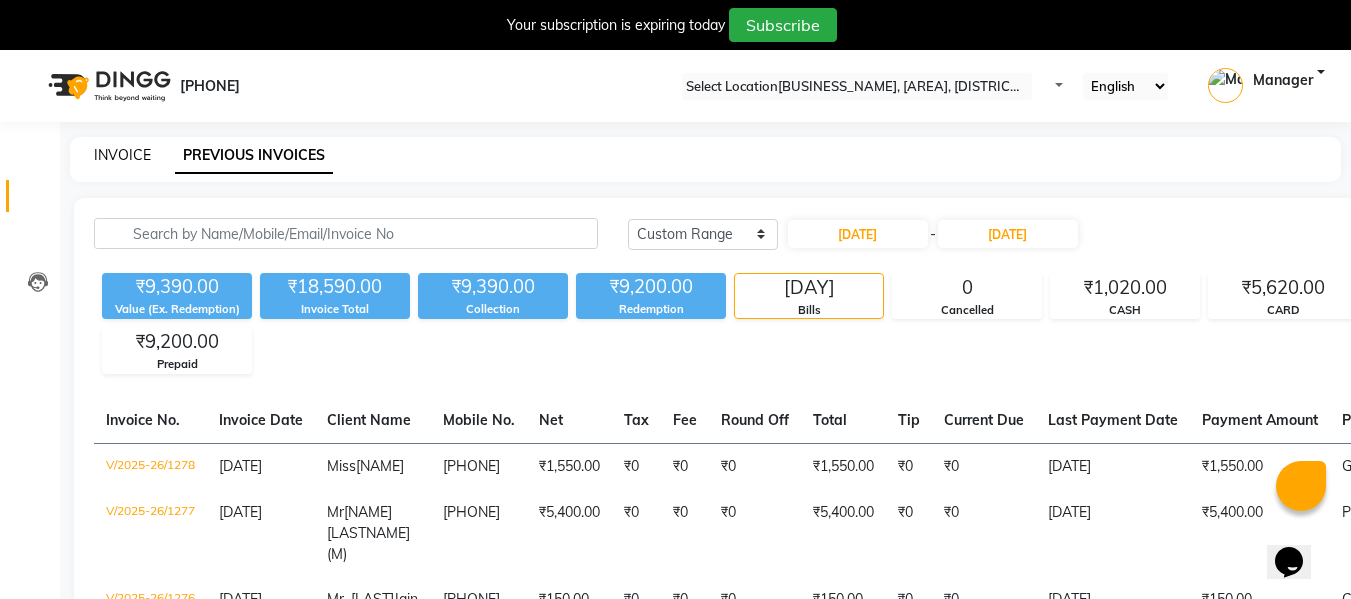 click on "INVOICE" at bounding box center [122, 155] 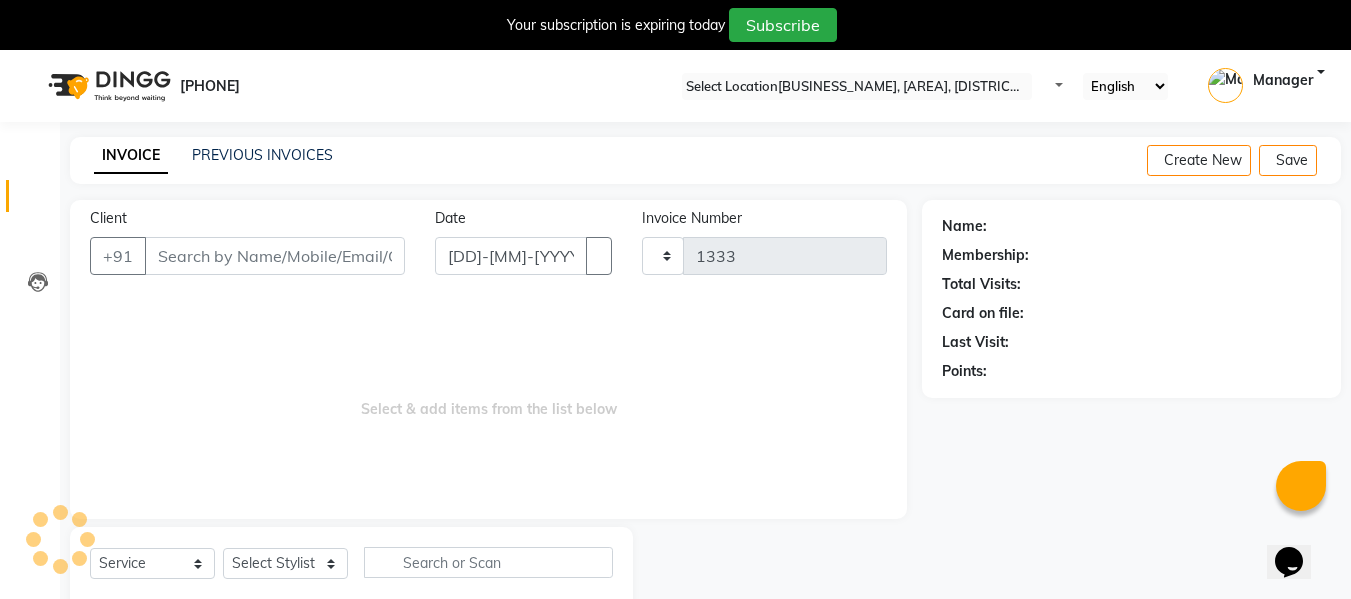 scroll, scrollTop: 52, scrollLeft: 0, axis: vertical 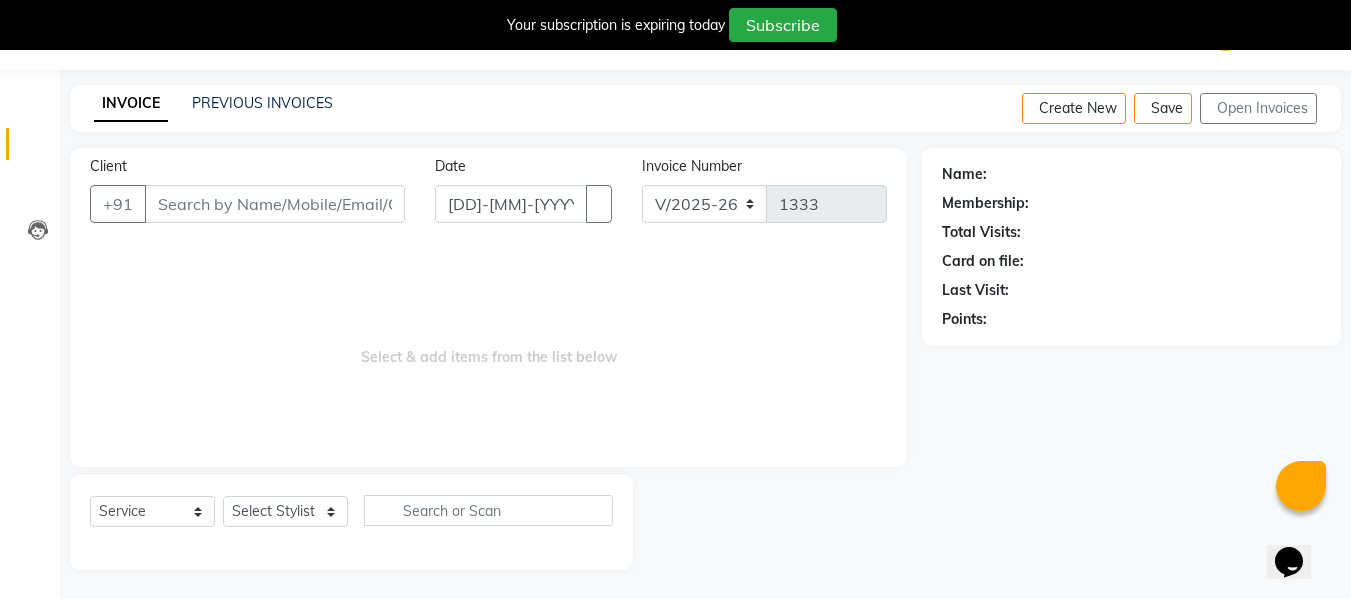 click on "PREVIOUS INVOICES" at bounding box center [262, 103] 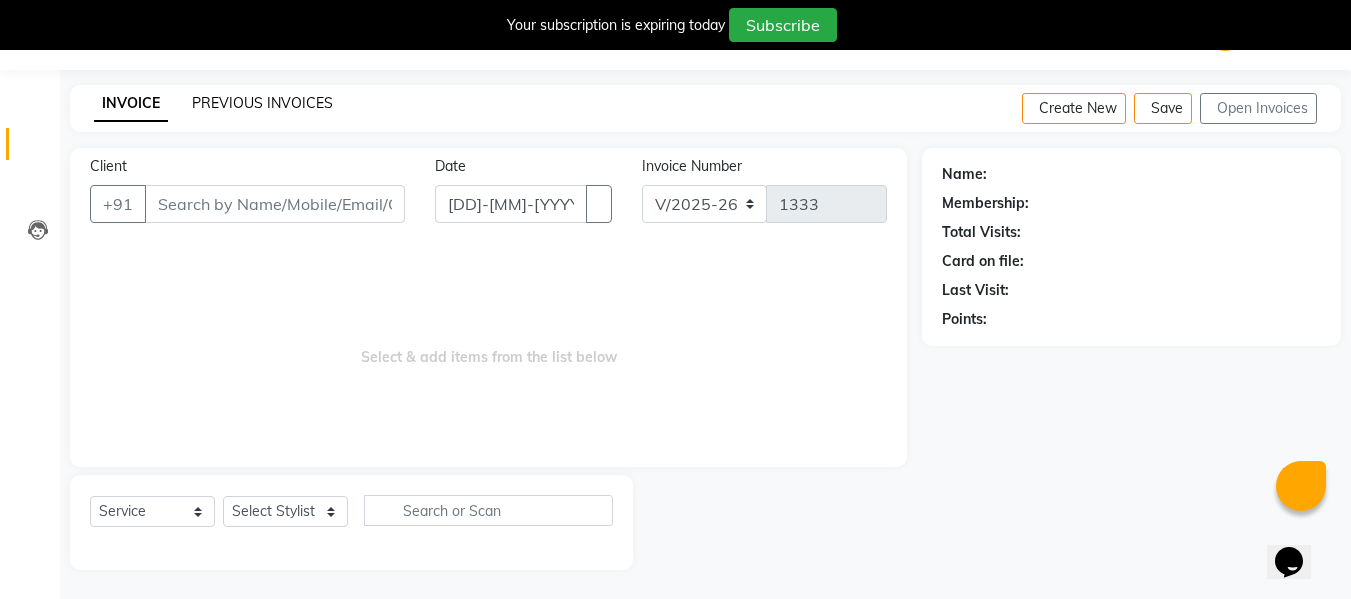click on "PREVIOUS INVOICES" at bounding box center [262, 103] 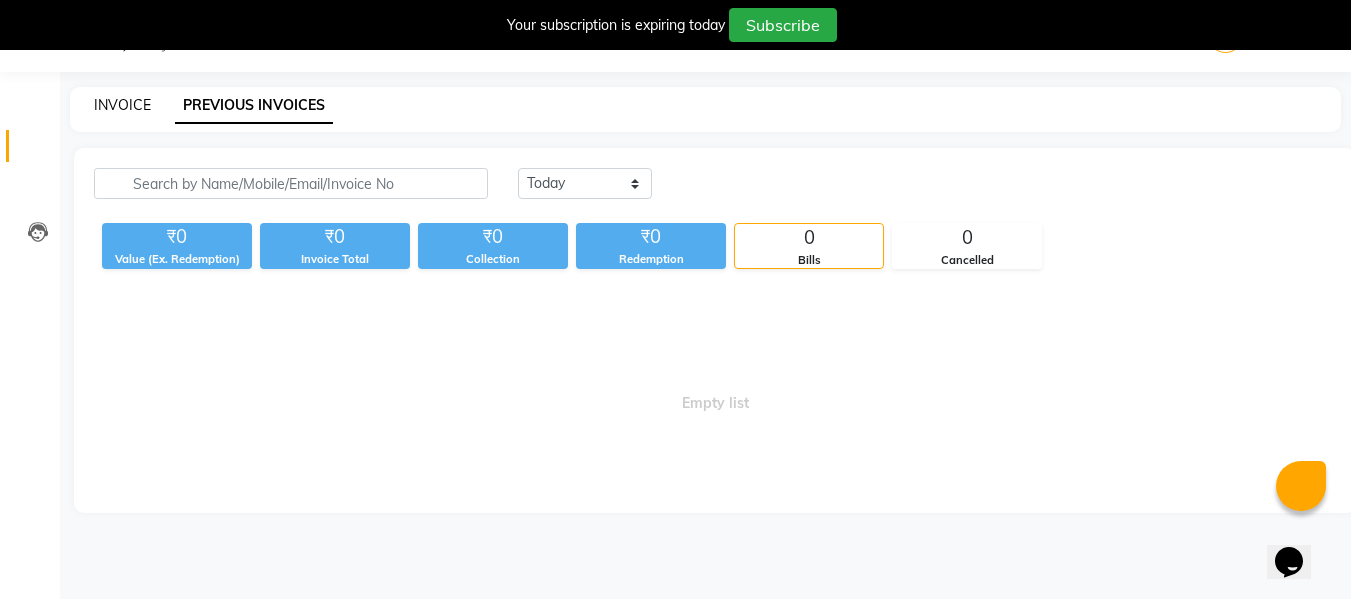 click on "INVOICE" at bounding box center [122, 105] 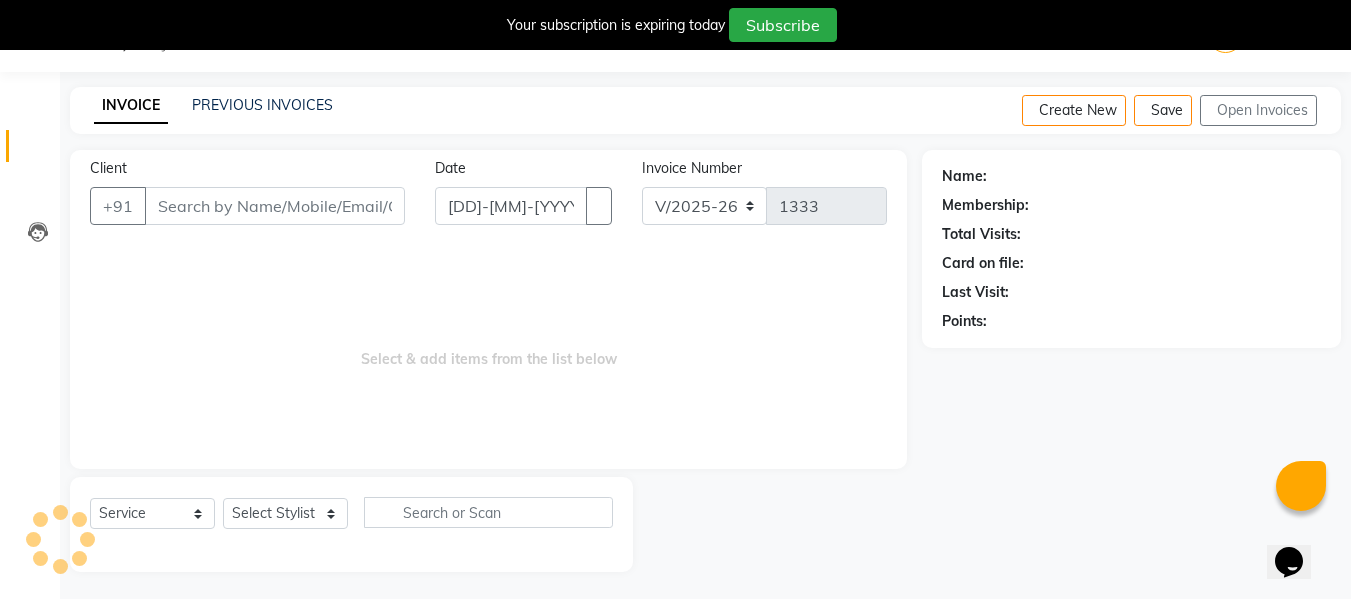 scroll, scrollTop: 52, scrollLeft: 0, axis: vertical 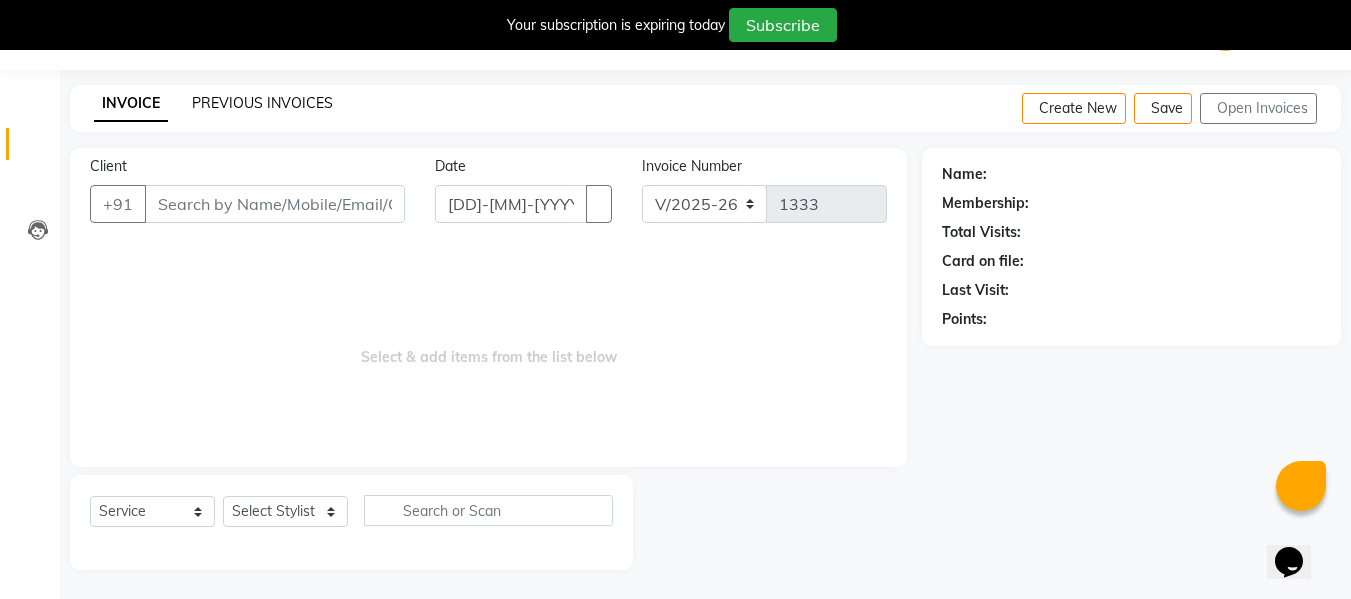 click on "PREVIOUS INVOICES" at bounding box center [262, 103] 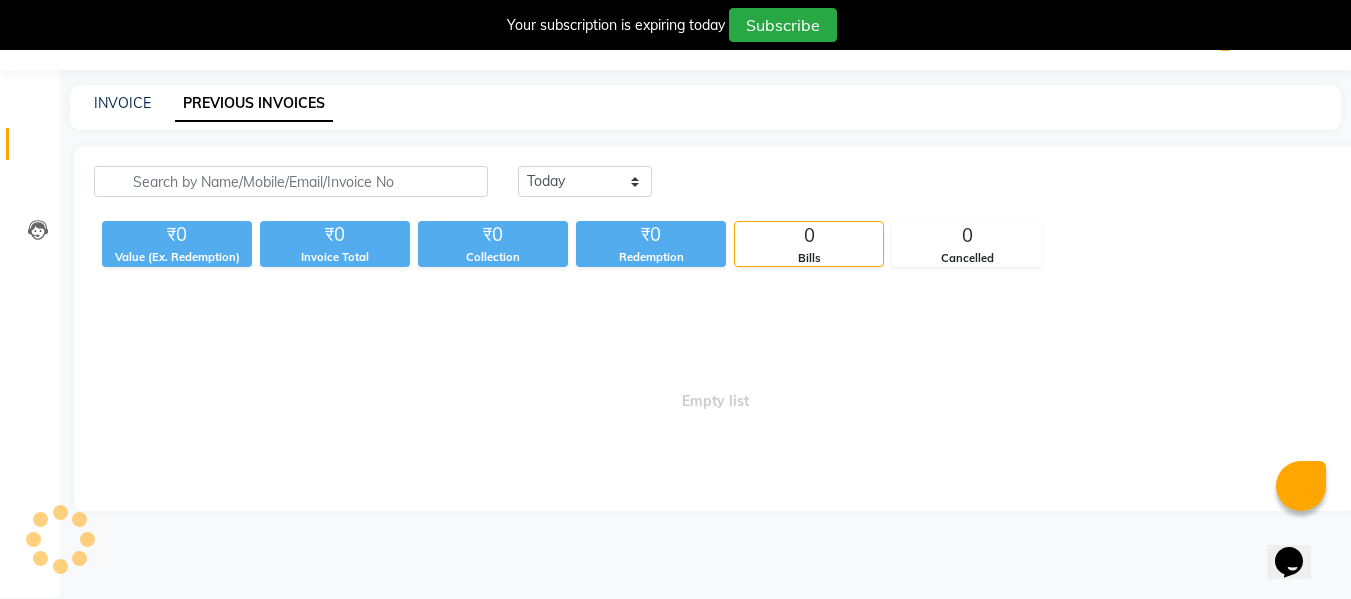 scroll, scrollTop: 50, scrollLeft: 0, axis: vertical 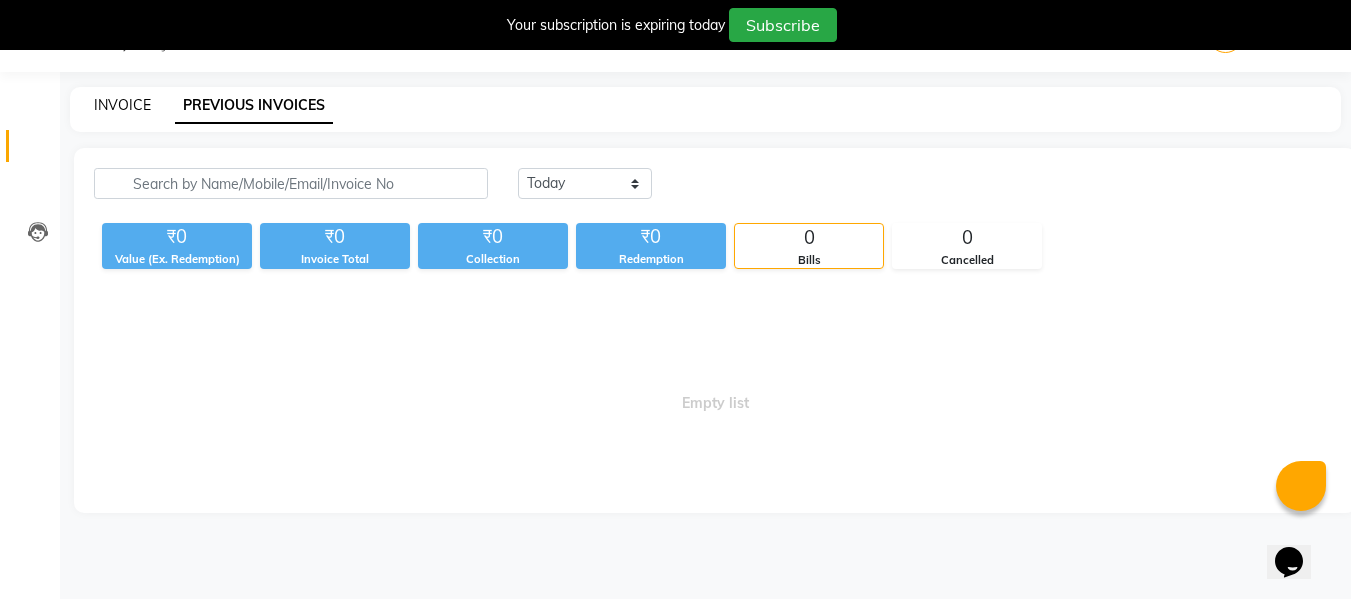 click on "INVOICE" at bounding box center [122, 105] 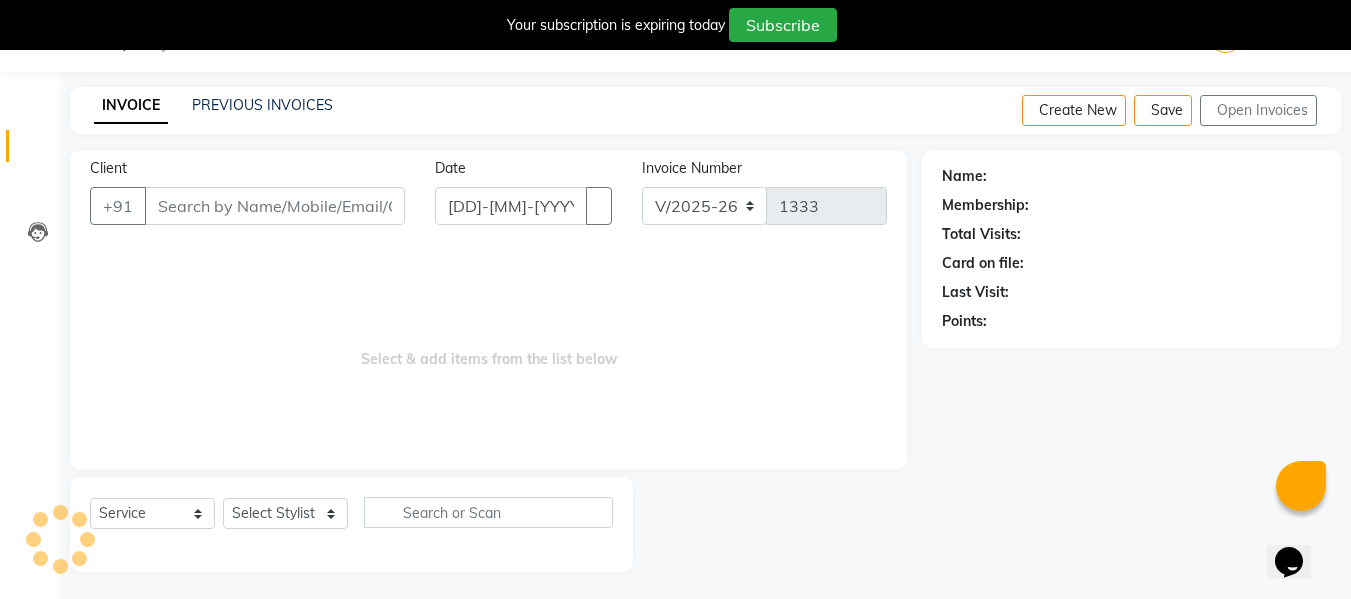 scroll, scrollTop: 52, scrollLeft: 0, axis: vertical 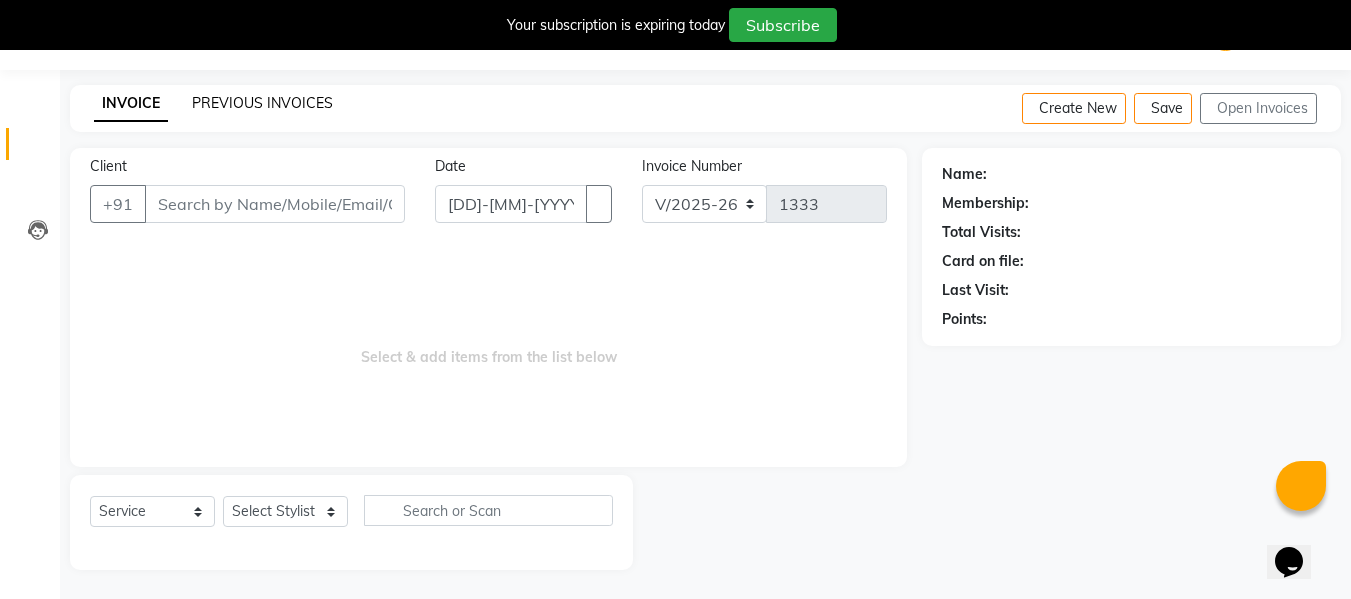 click on "PREVIOUS INVOICES" at bounding box center (262, 103) 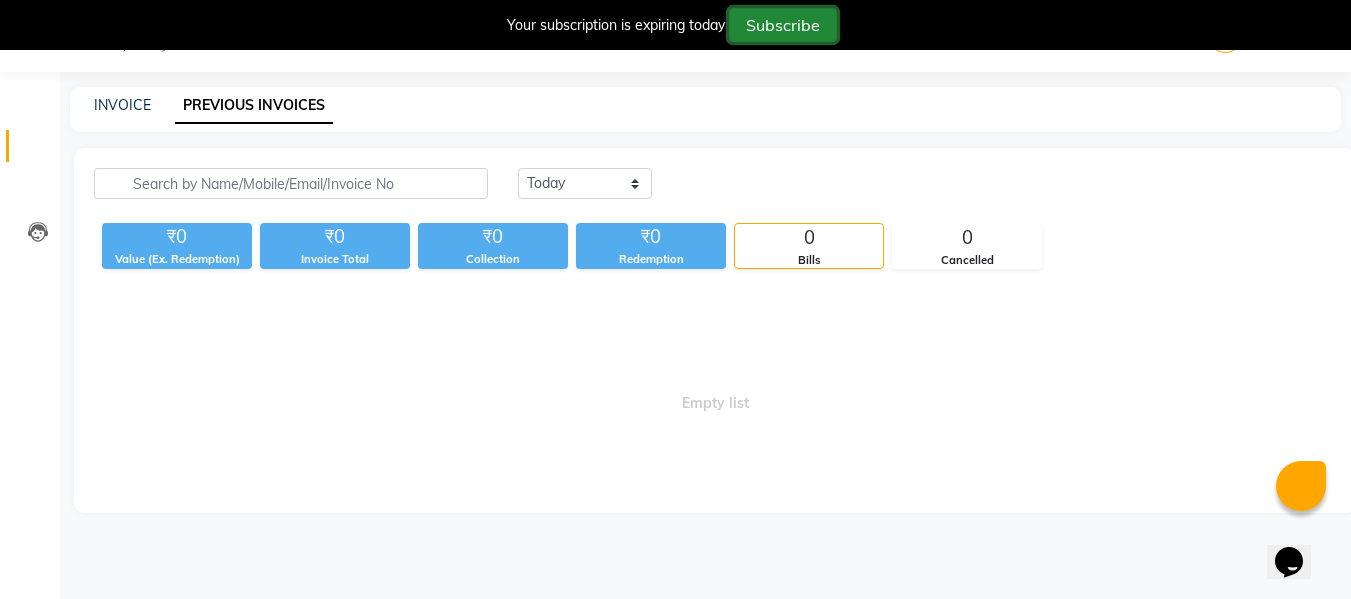 click on "Subscribe" at bounding box center [783, 25] 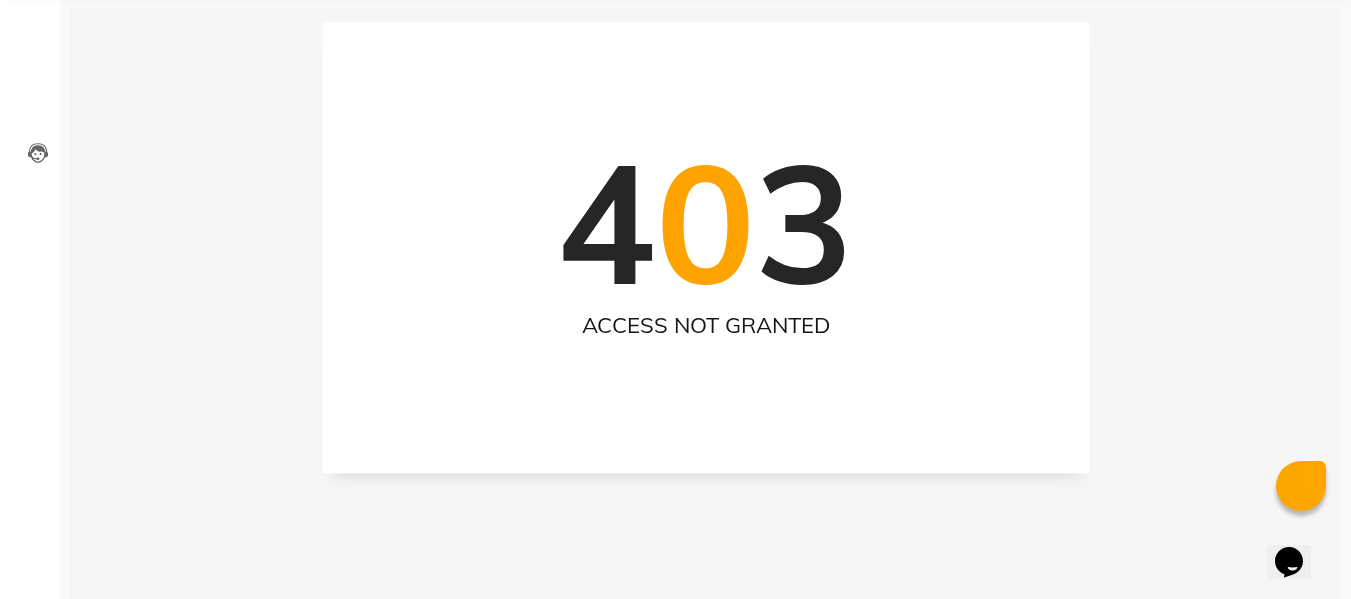 scroll, scrollTop: 0, scrollLeft: 0, axis: both 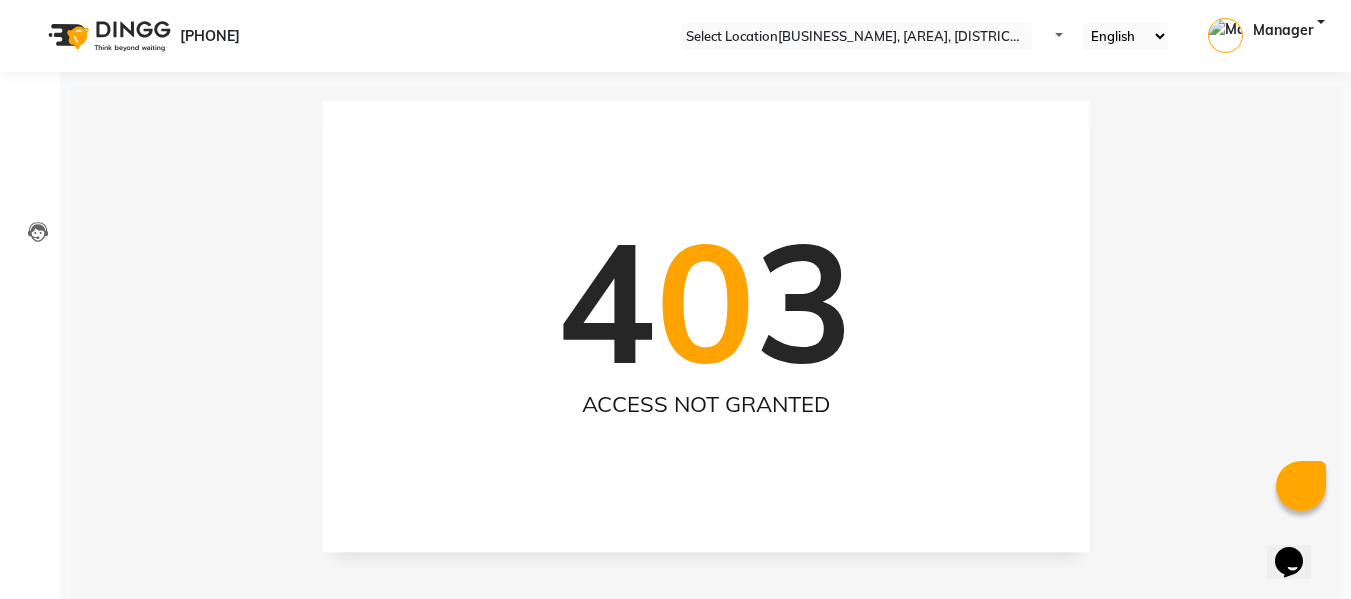 click on "08047224946 Select Location × [BRANDNAME] Salon, [AREA] Default Panel My Panel English ENGLISH Español Arabi عربي Marathi मराठी Hindi हिंदी Gujarati ગુજરાતી Tamil தமிழ் 中文 Notifications nothing to show Manager Manage Profile Change Password Sign out  Version:3.14.0" at bounding box center (675, 36) 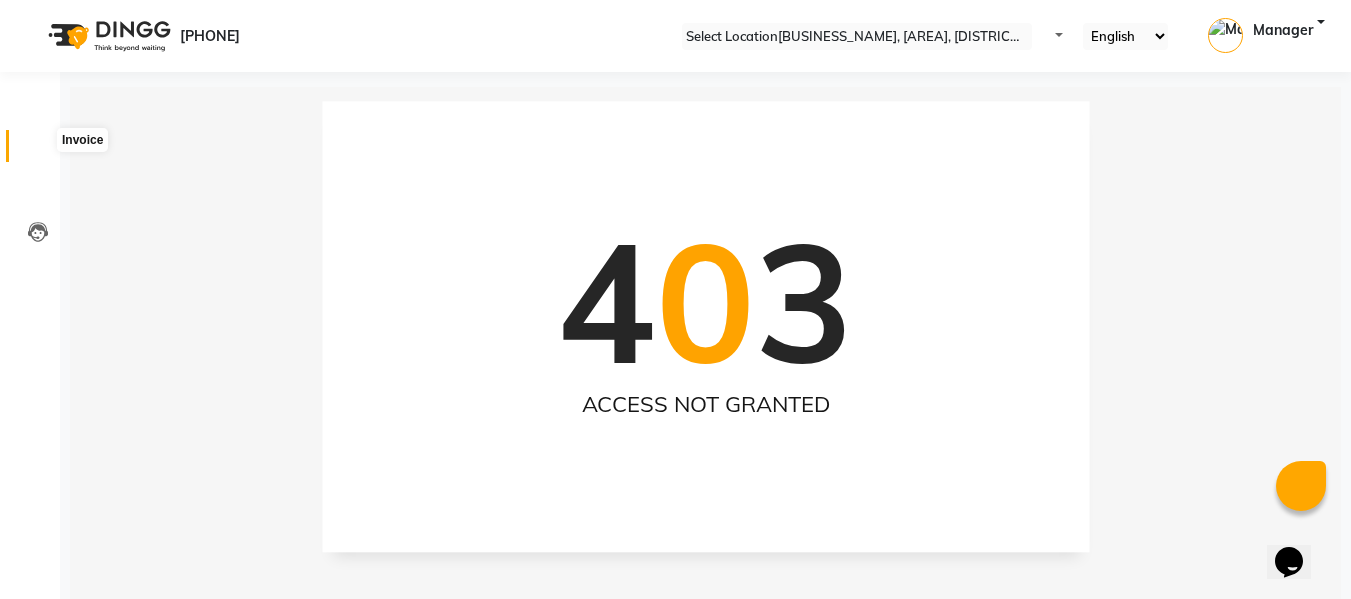 click at bounding box center [37, 151] 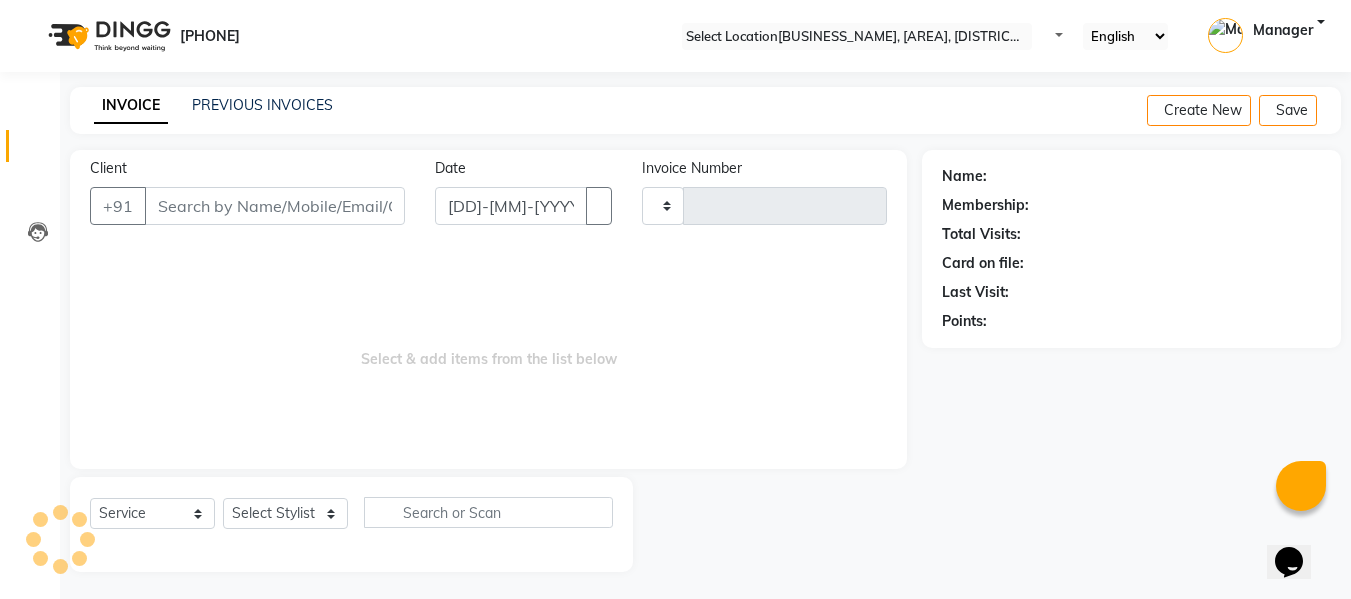 scroll, scrollTop: 2, scrollLeft: 0, axis: vertical 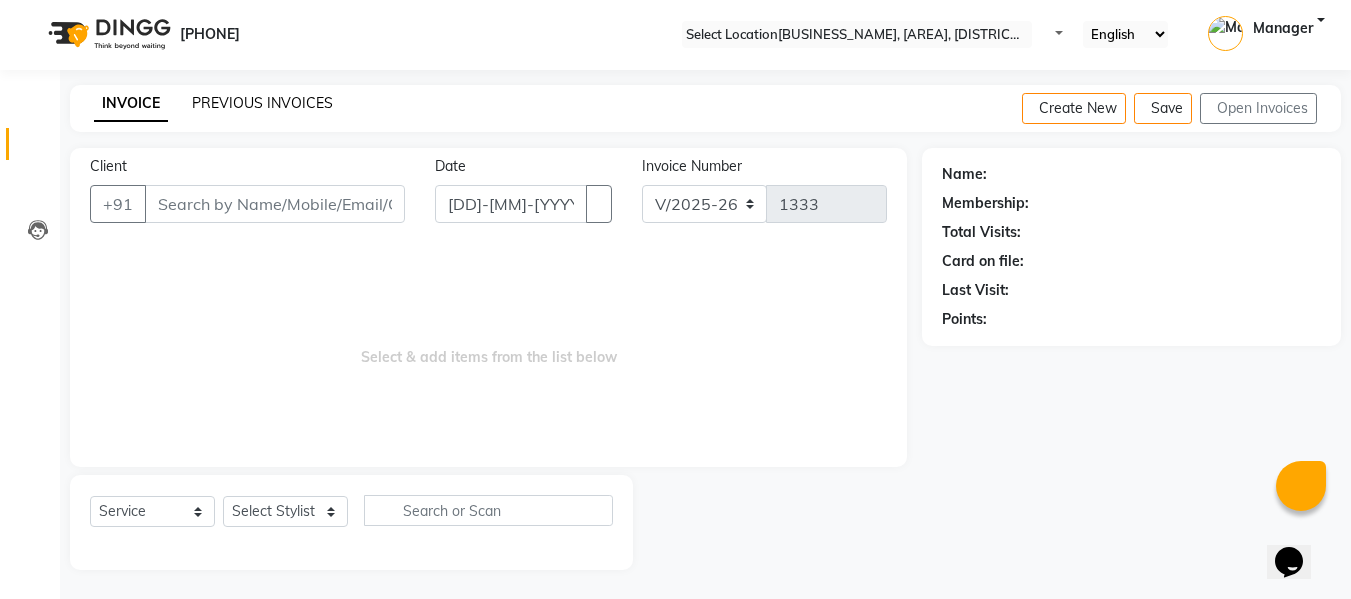 click on "PREVIOUS INVOICES" at bounding box center [262, 103] 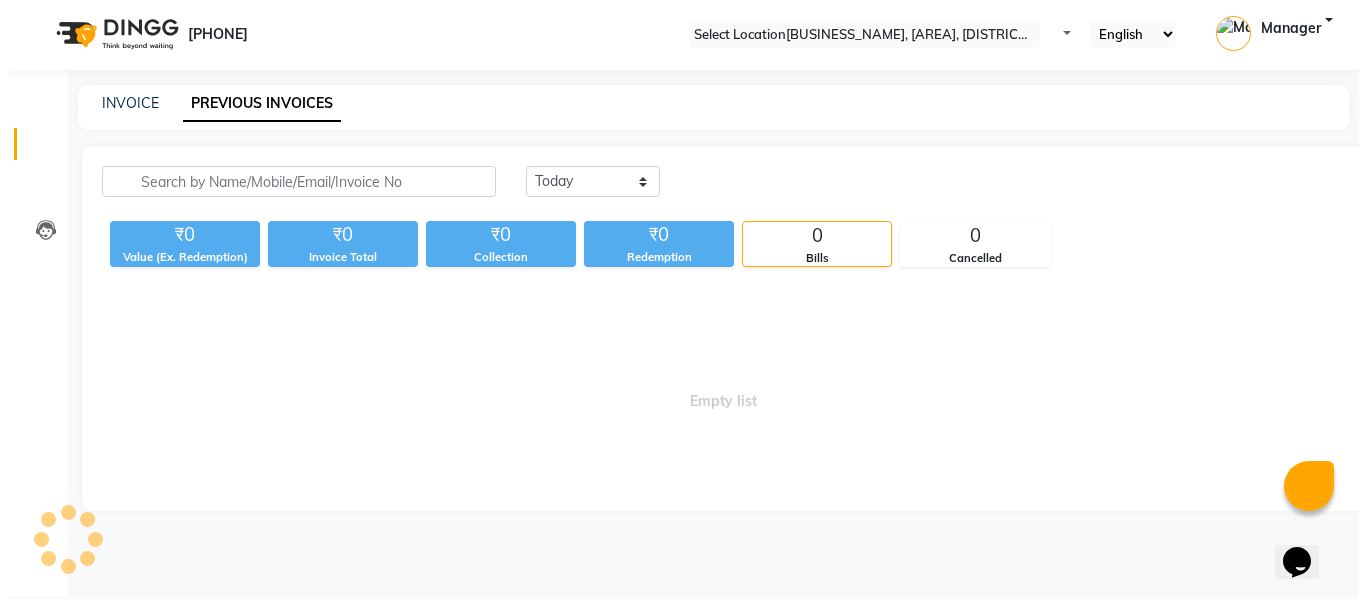 scroll, scrollTop: 0, scrollLeft: 0, axis: both 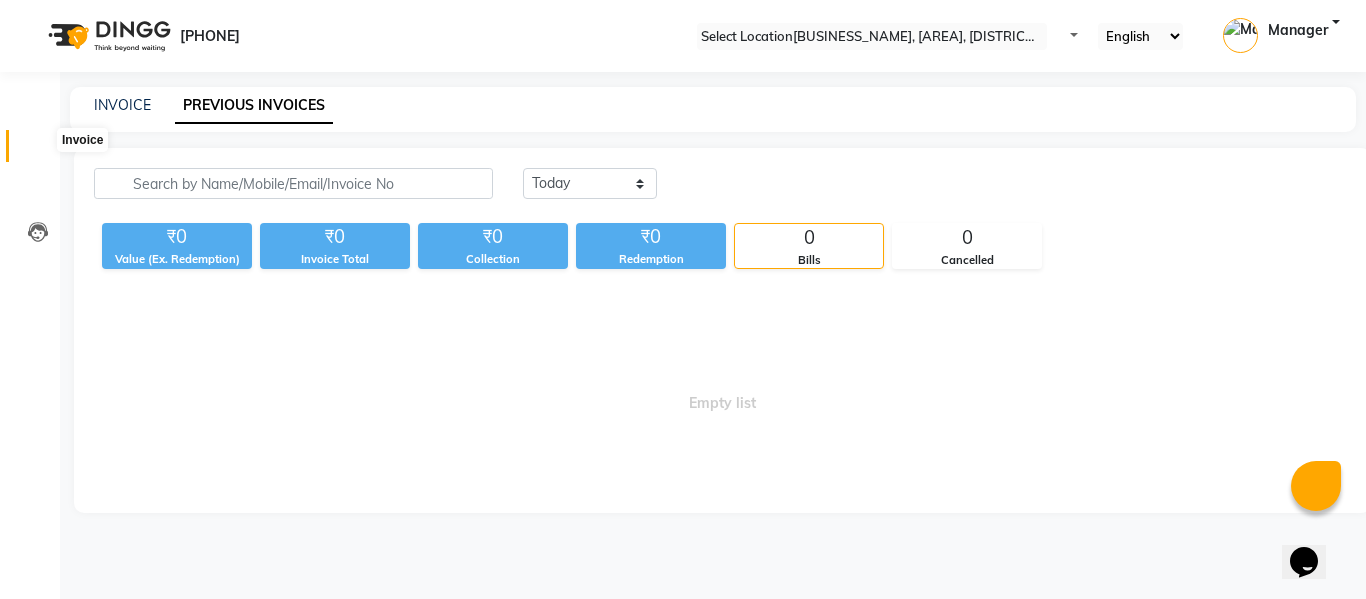 click at bounding box center (37, 151) 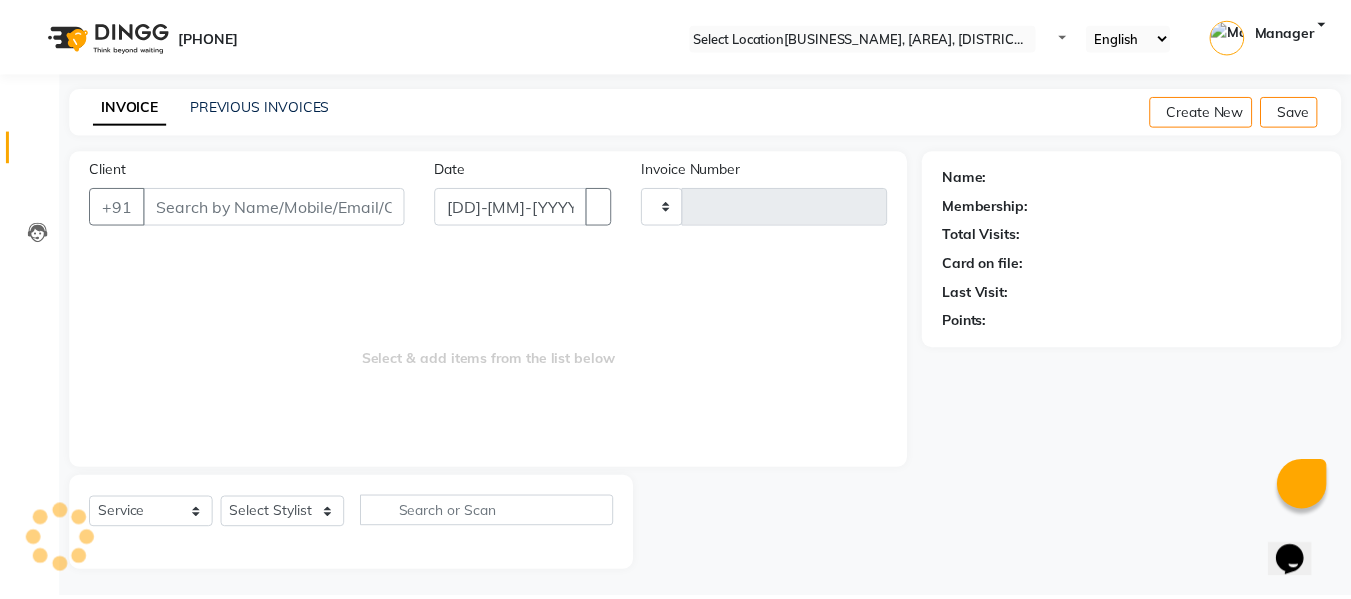 scroll, scrollTop: 2, scrollLeft: 0, axis: vertical 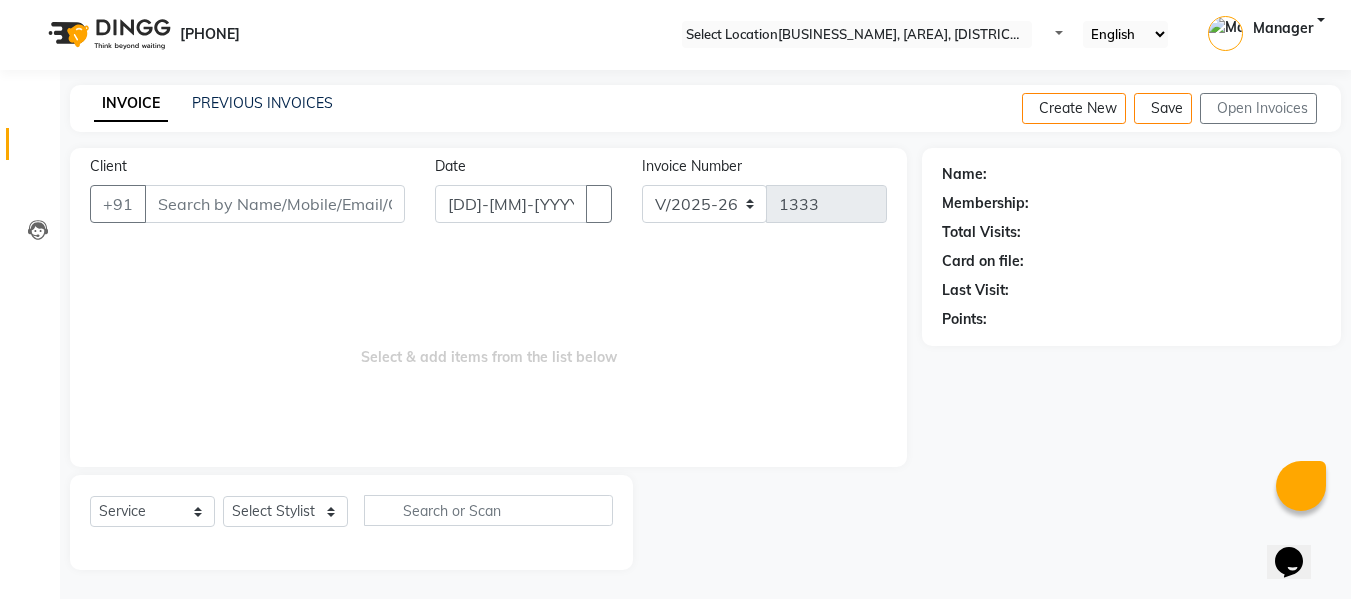 click on "Select Stylist Afsar Aman Amjad Khan Armaan Dilshad Dipika Kajal Tyagi kirti madonna Manager Nikhil Prince Reet Rizwan Shahnawaz Twinkle Gupta Name: Membership: Total Visits: Card on file: Last Visit: Points:" at bounding box center [675, 299] 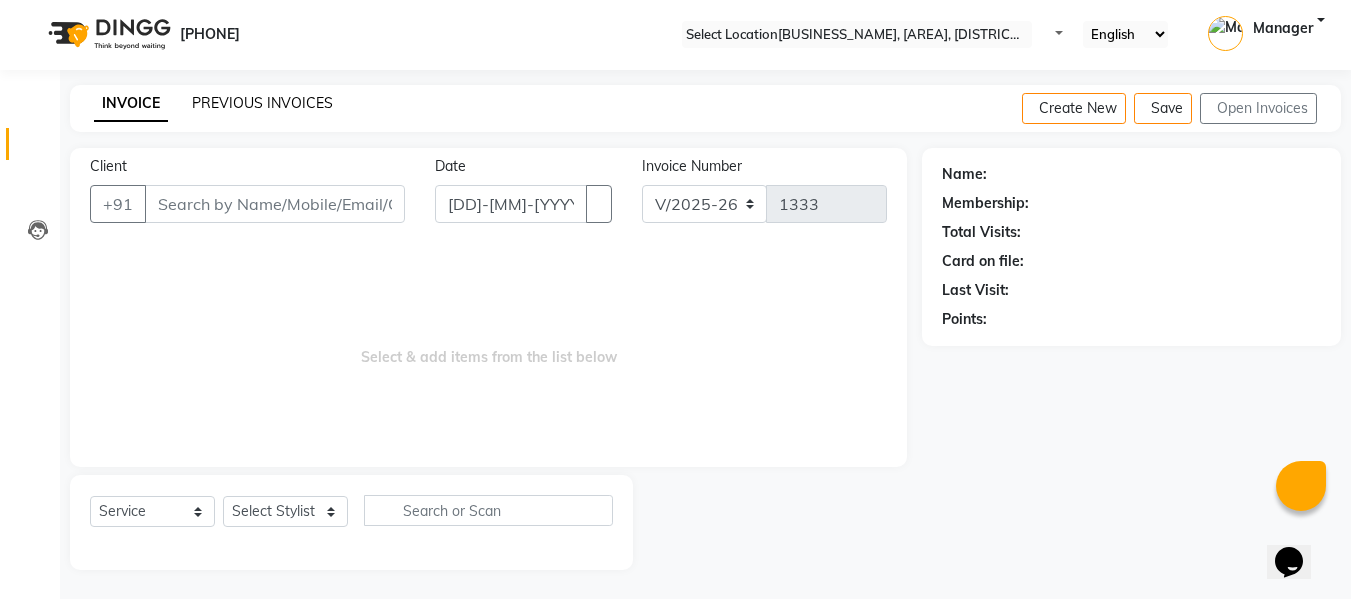click on "PREVIOUS INVOICES" at bounding box center [262, 103] 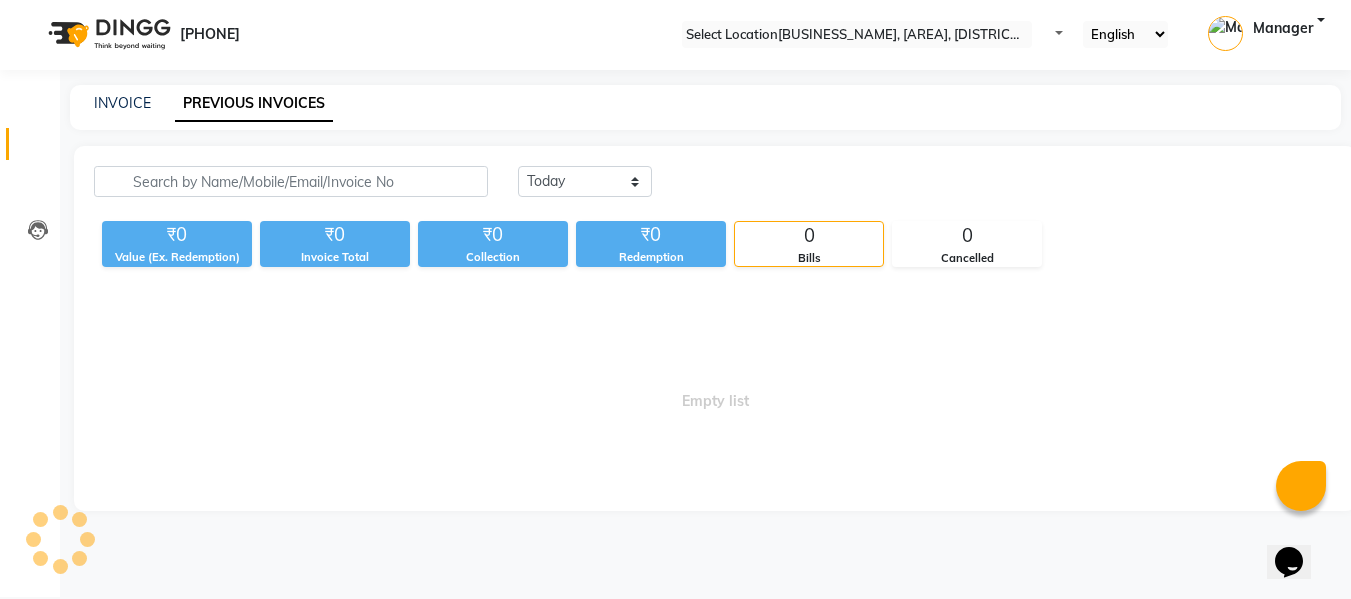 scroll, scrollTop: 0, scrollLeft: 0, axis: both 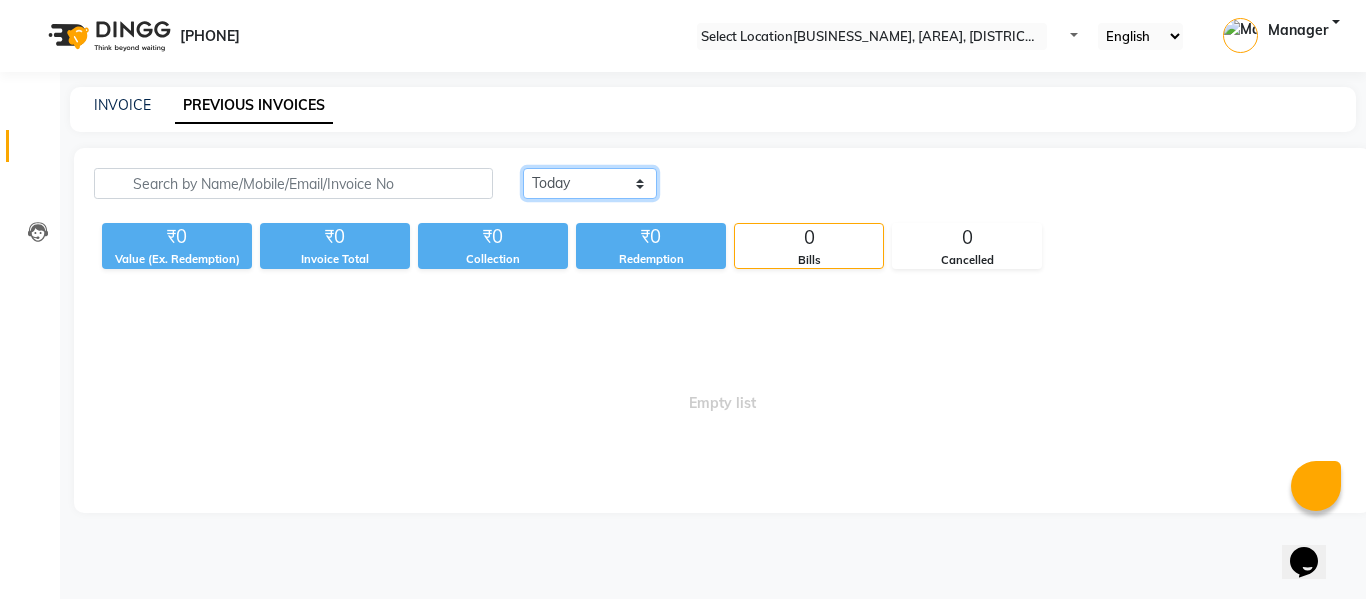 click on "Today Yesterday Custom Range" at bounding box center (590, 183) 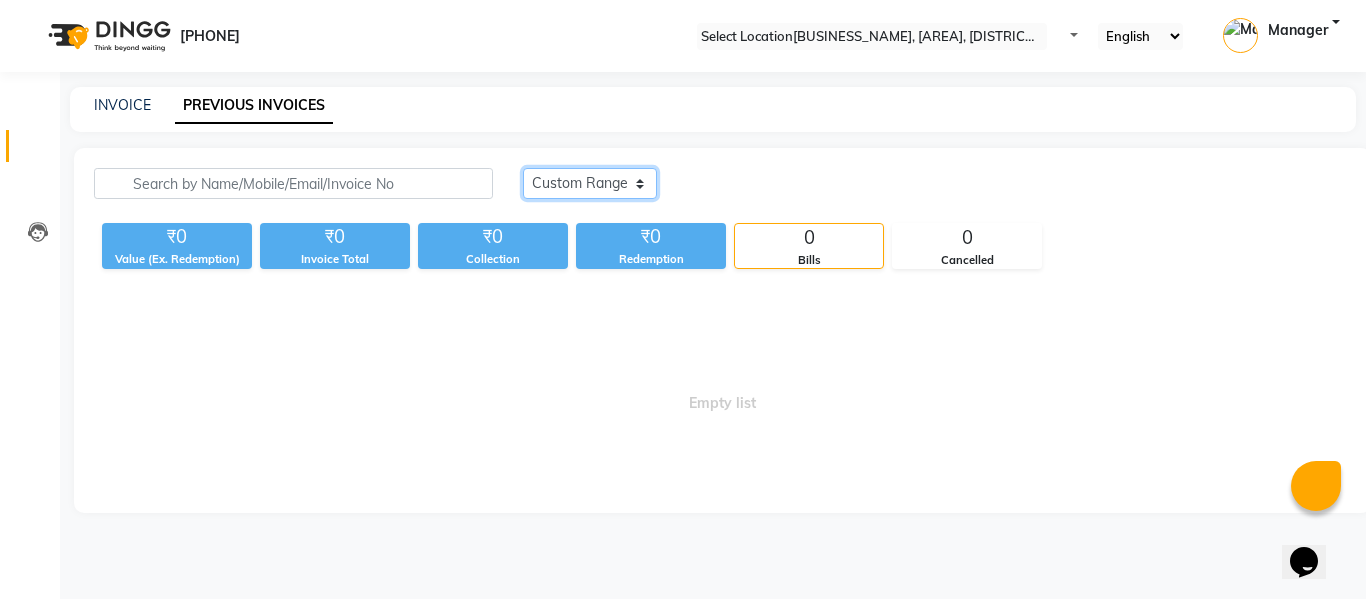 click on "Today Yesterday Custom Range" at bounding box center (590, 183) 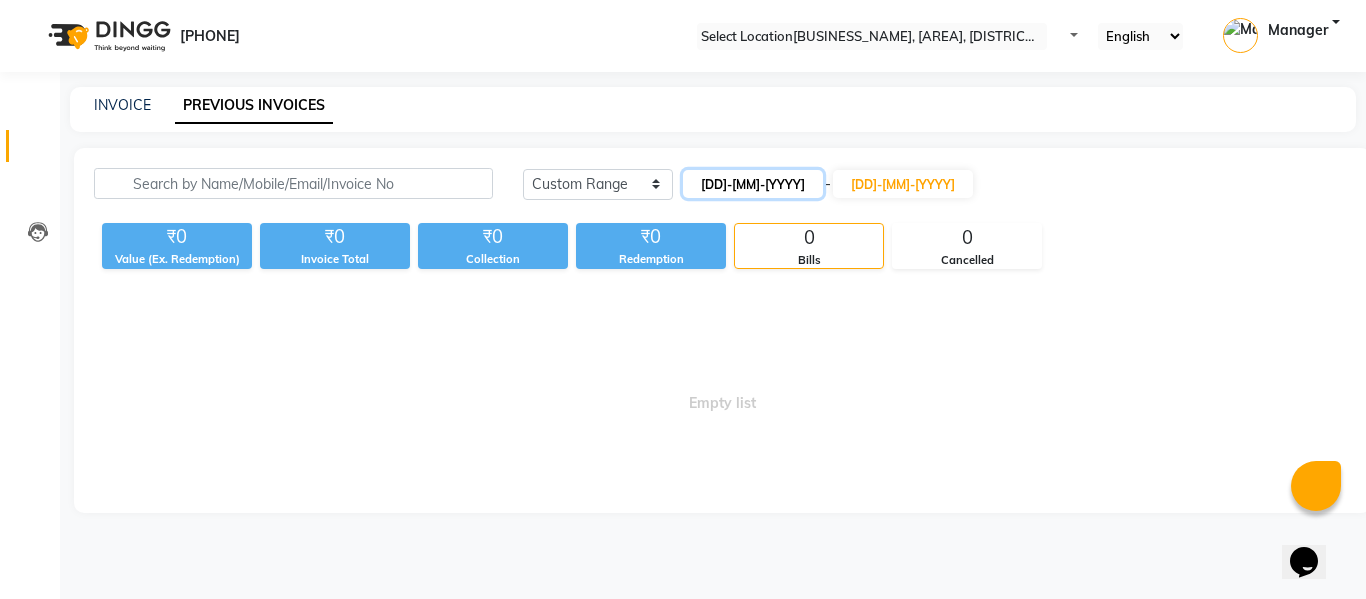 click on "[DD]-[MM]-[YYYY]" at bounding box center [753, 184] 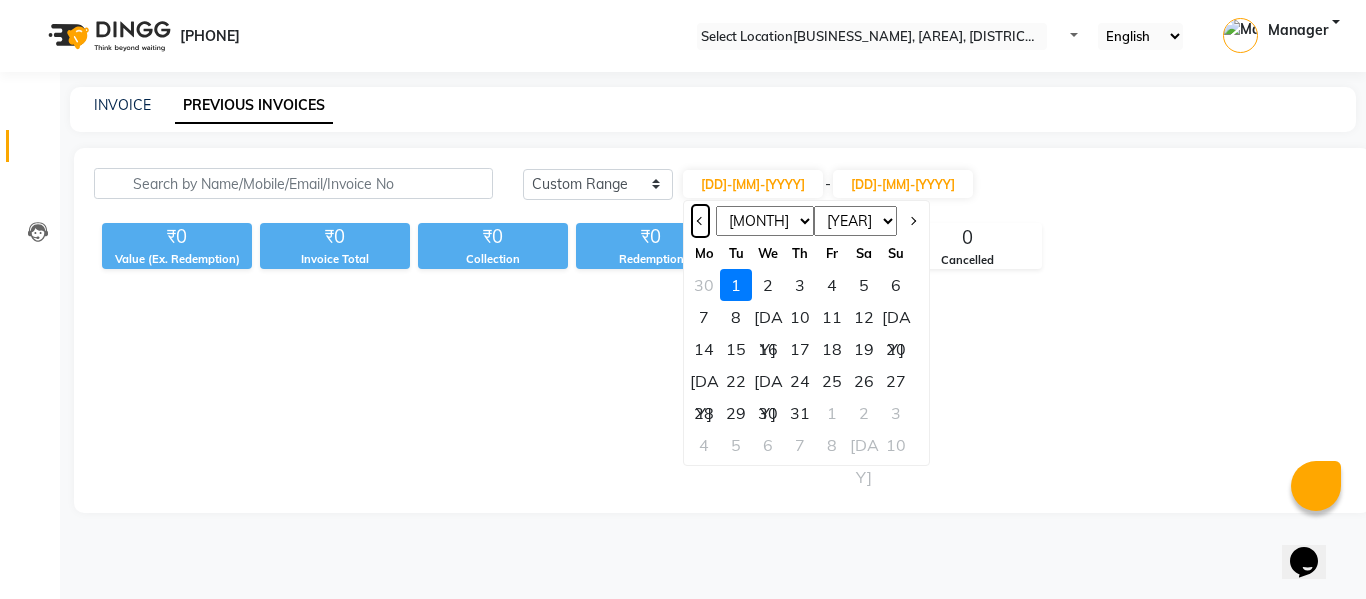 click at bounding box center (701, 221) 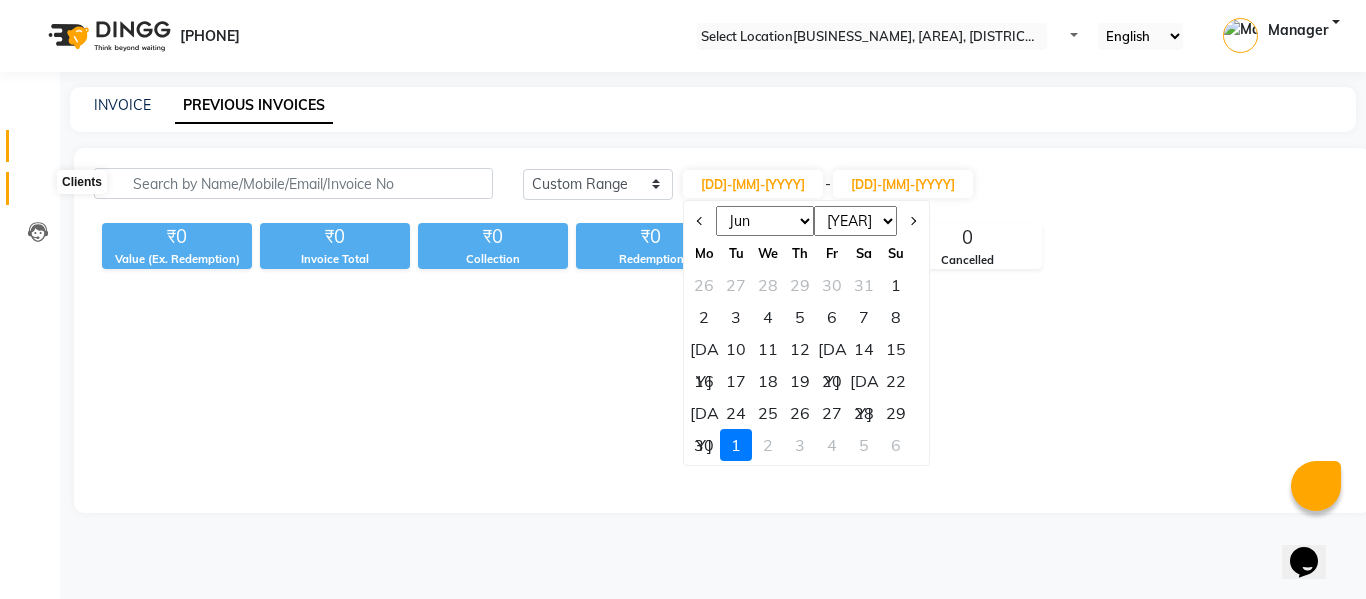 click at bounding box center (37, 193) 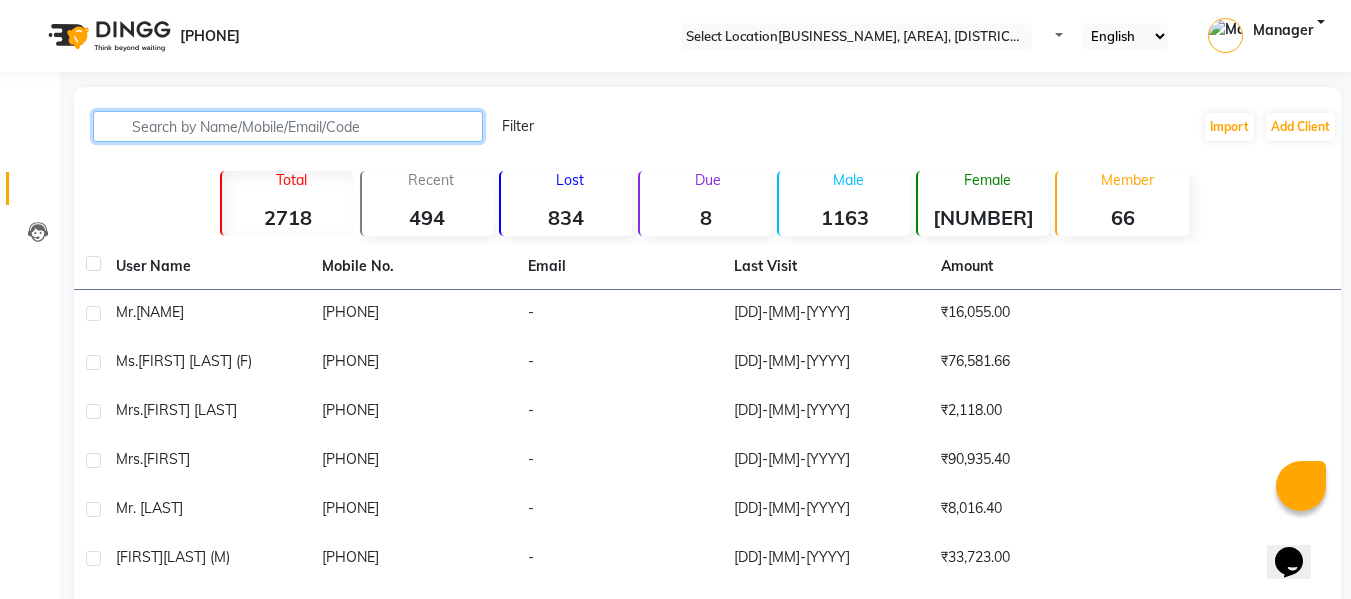 click at bounding box center [288, 126] 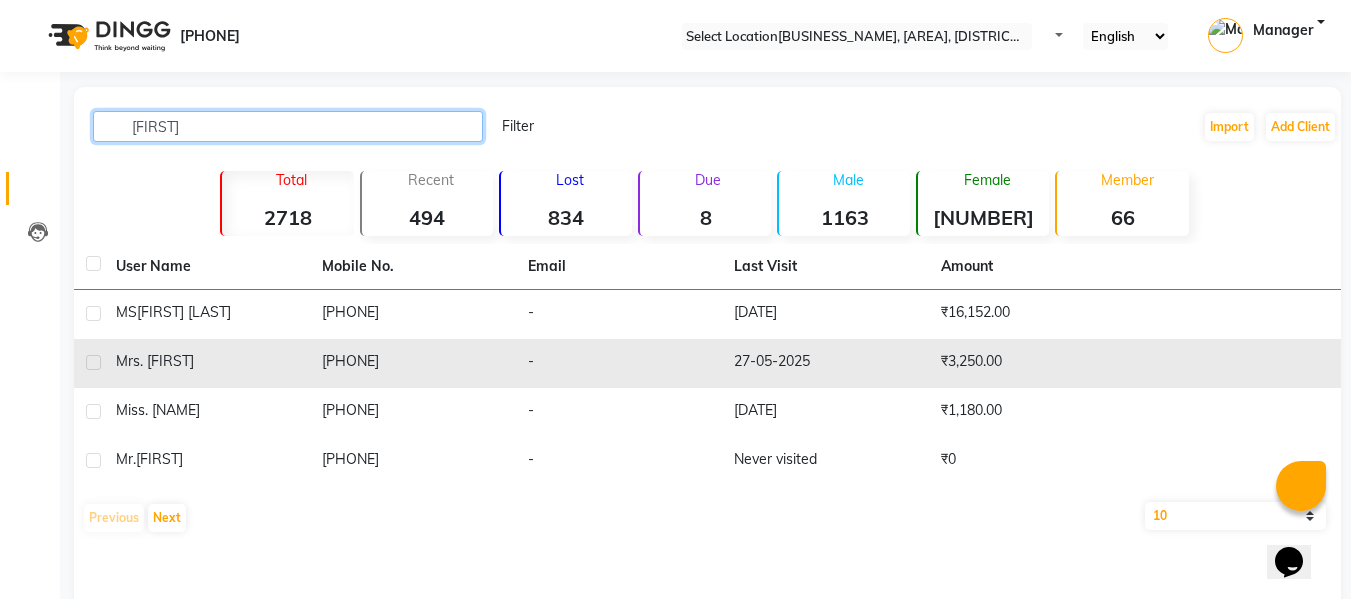 type on "[FIRST]" 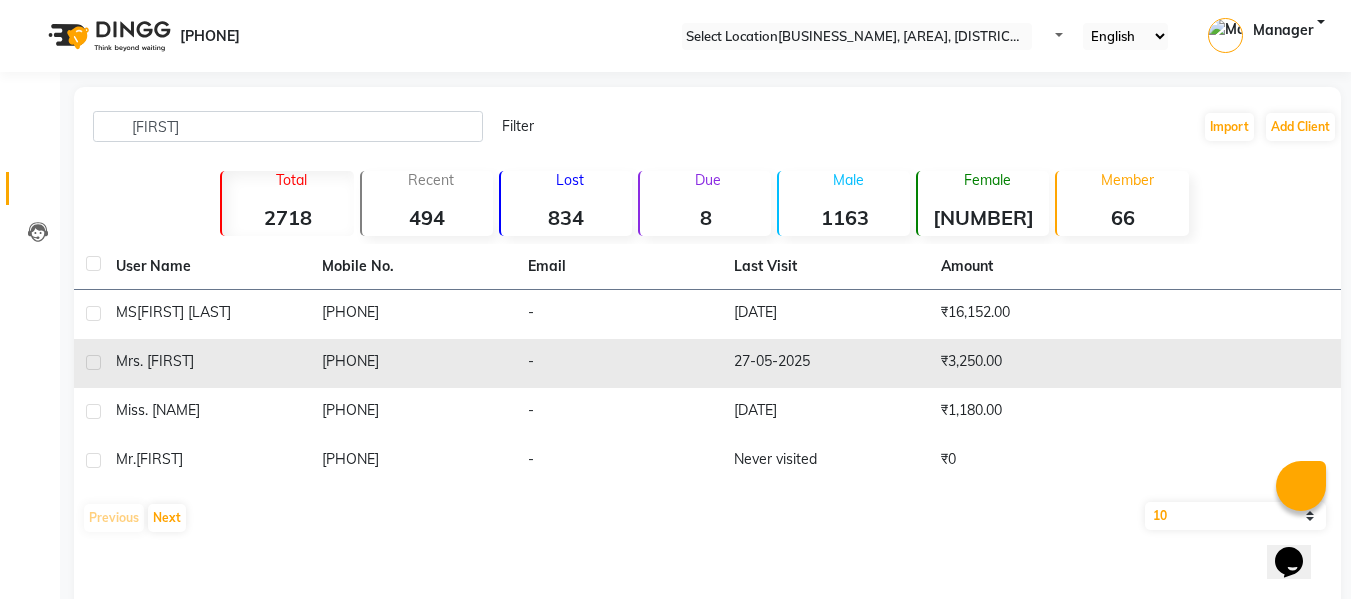 click on "Mrs. [FIRST]" at bounding box center [207, 312] 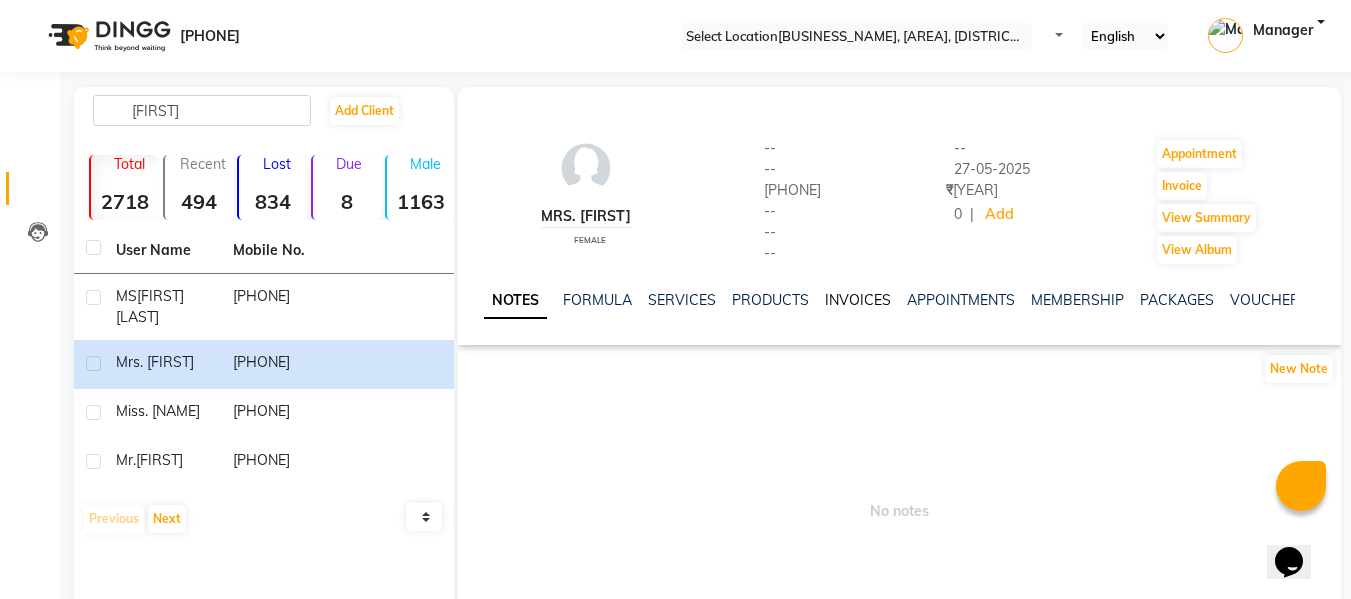 click on "INVOICES" at bounding box center [858, 300] 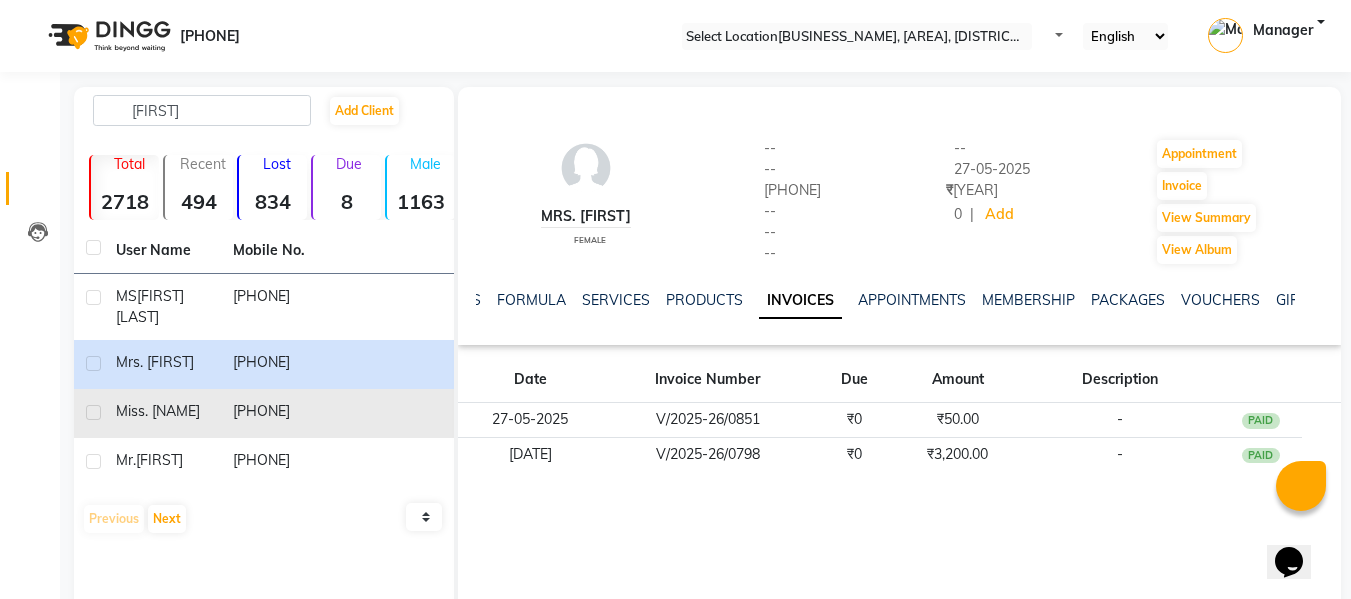 click on "Miss. [NAME]" at bounding box center (162, 307) 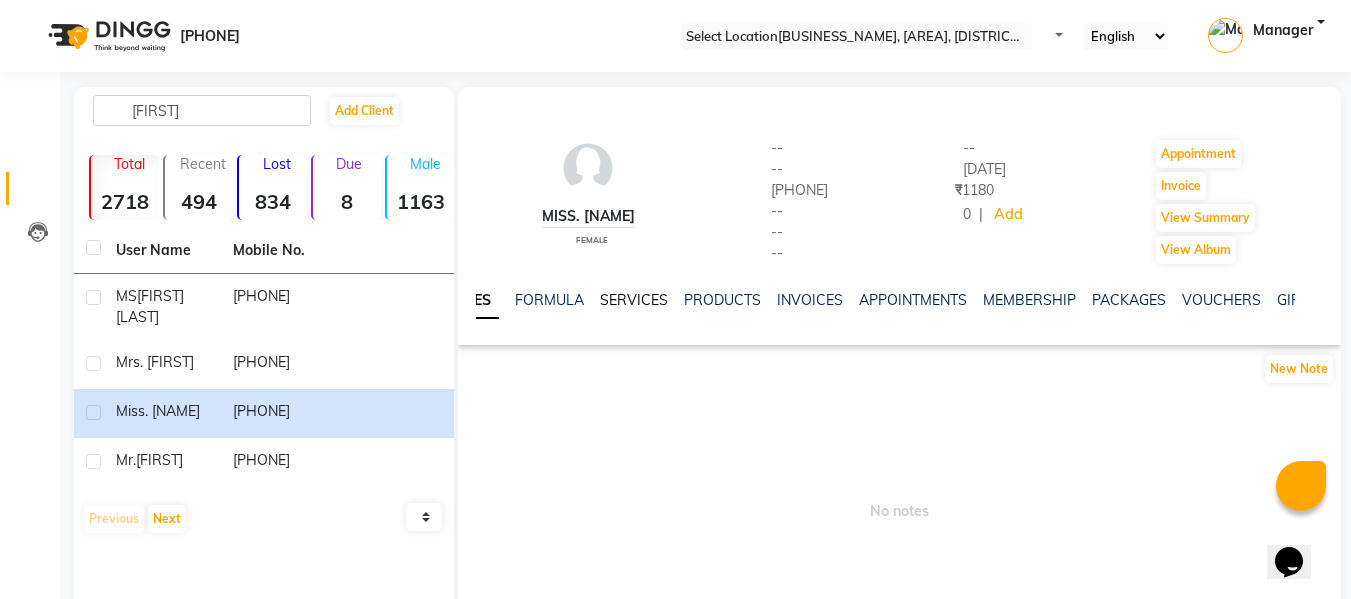click on "SERVICES" at bounding box center [634, 300] 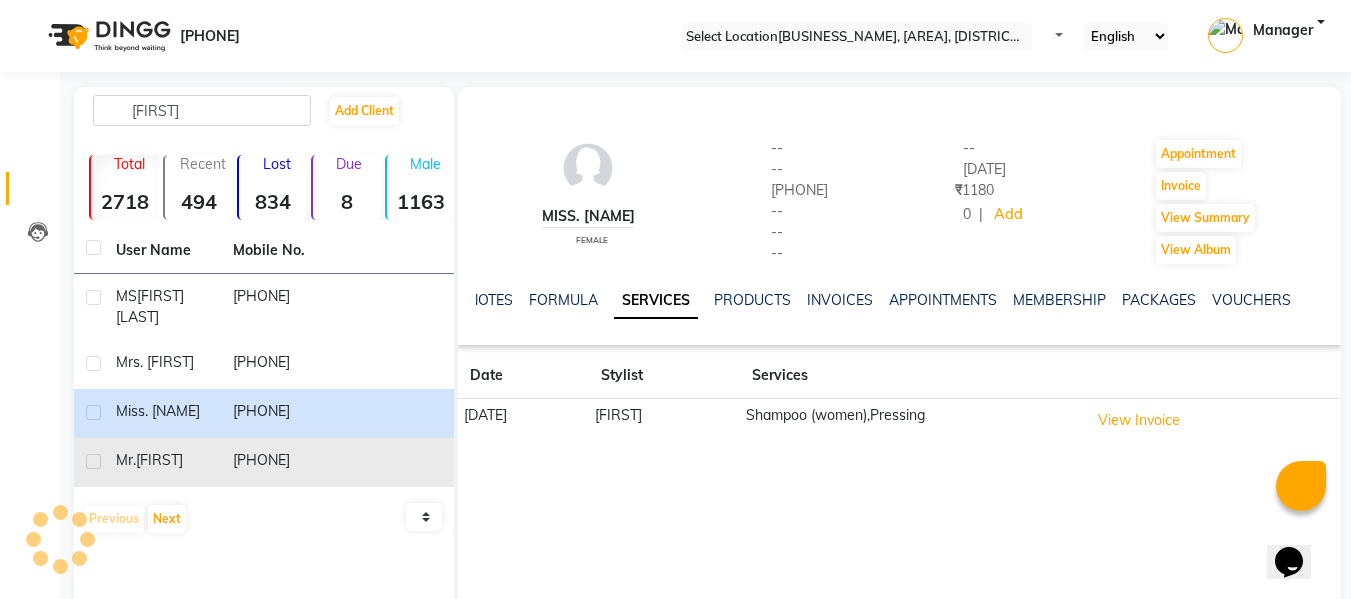 click on "[PHONE]" at bounding box center (279, 307) 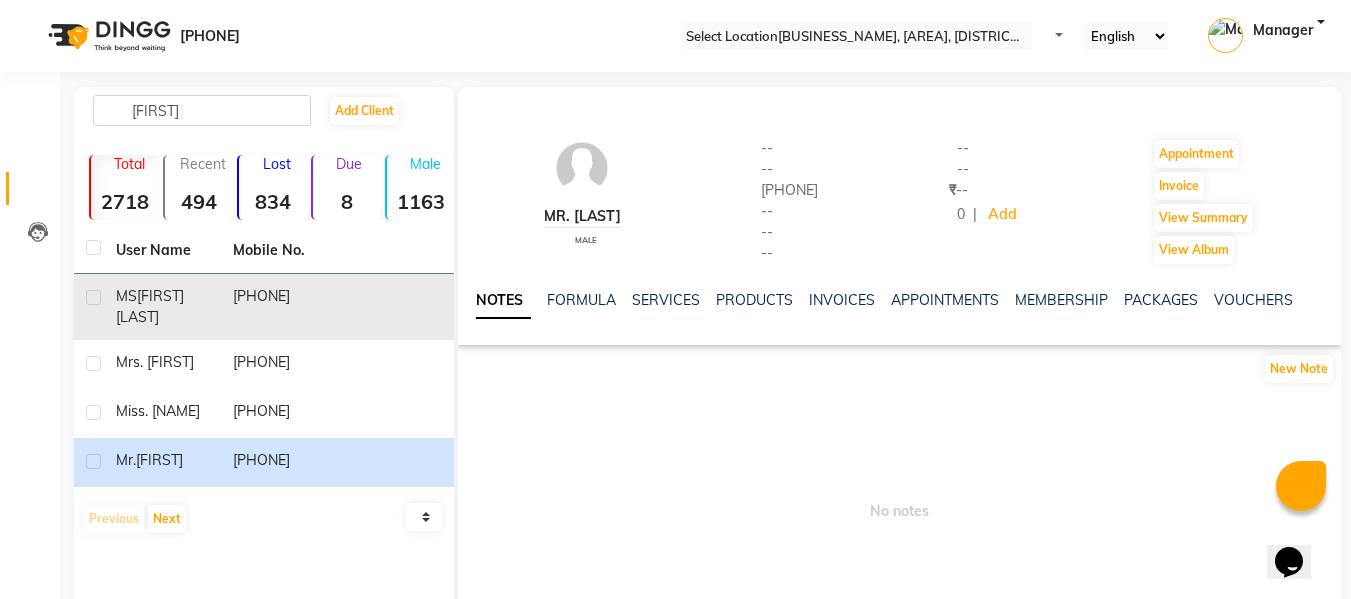 click on "[PHONE]" at bounding box center [279, 307] 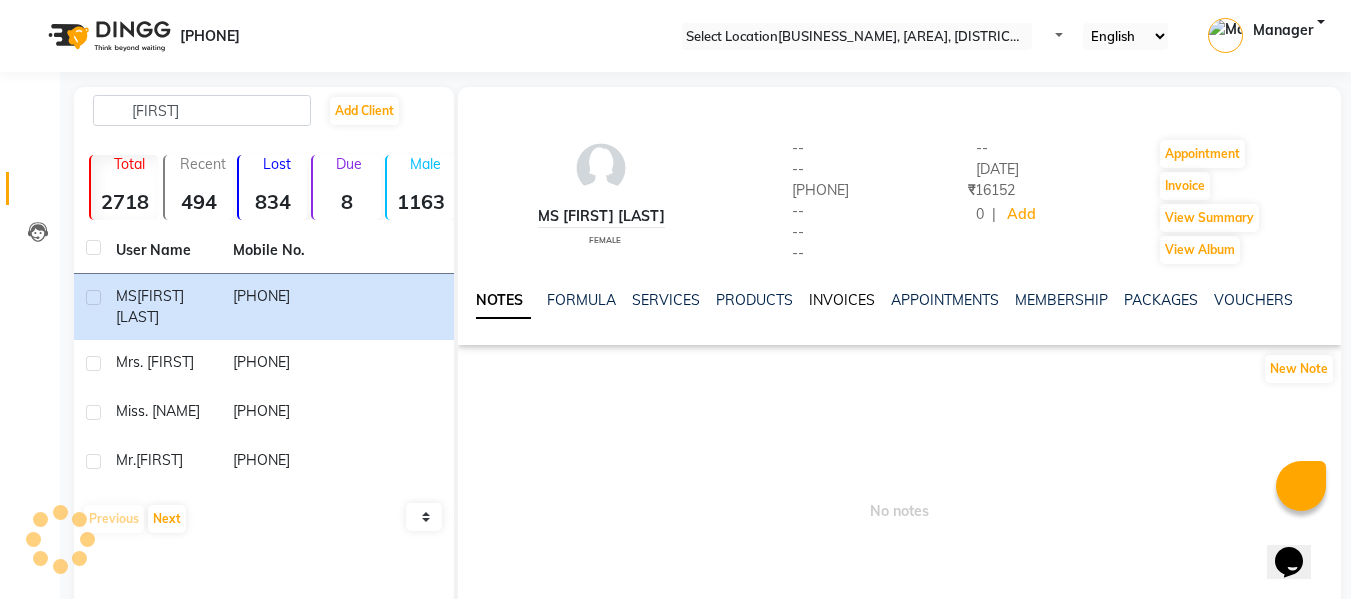 click on "INVOICES" at bounding box center (842, 300) 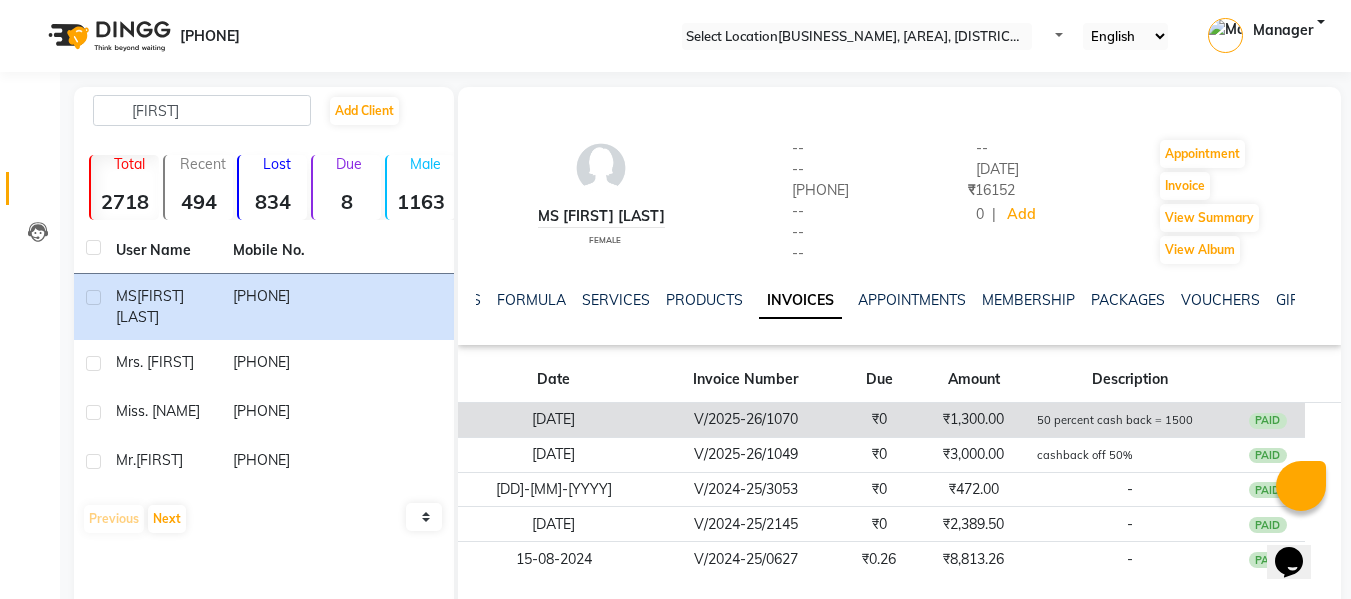 click on "V/2025-26/1070" at bounding box center (746, 420) 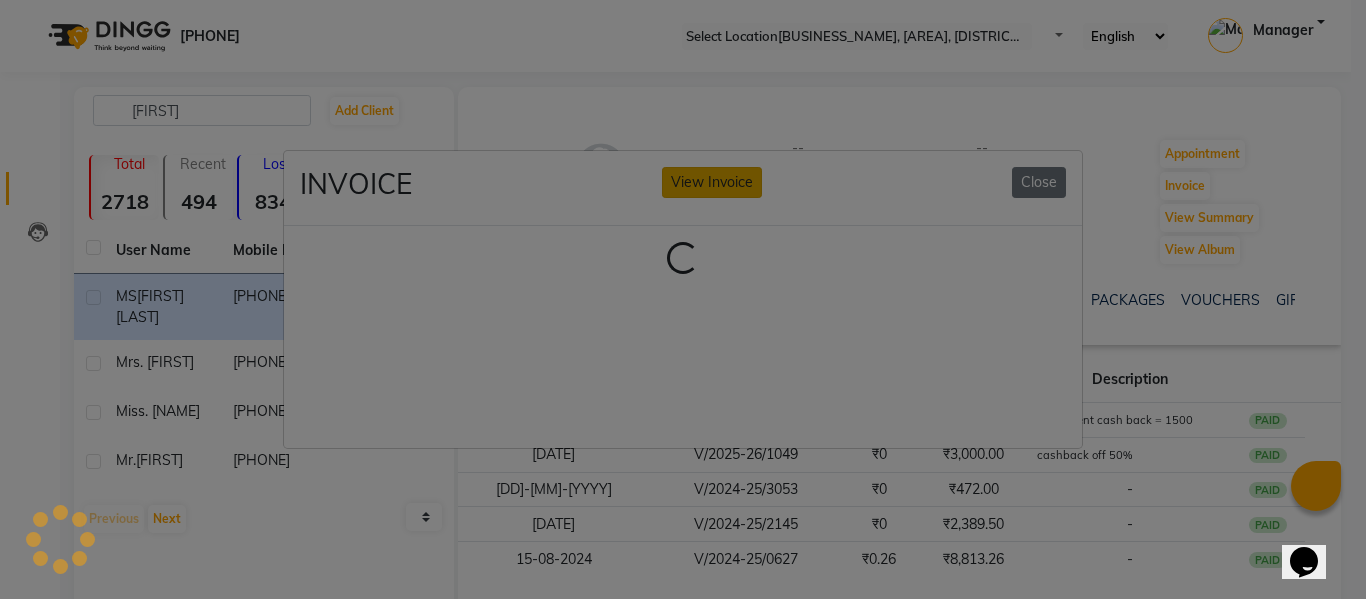 click on "View Invoice" at bounding box center [712, 182] 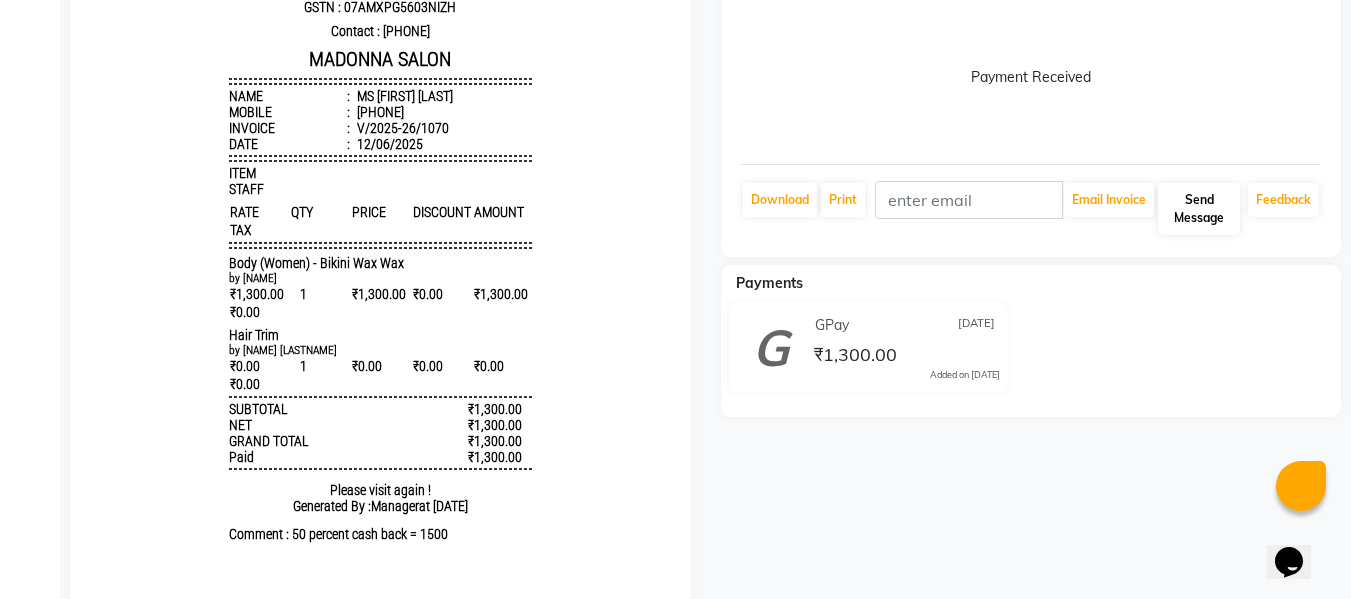 scroll, scrollTop: 0, scrollLeft: 0, axis: both 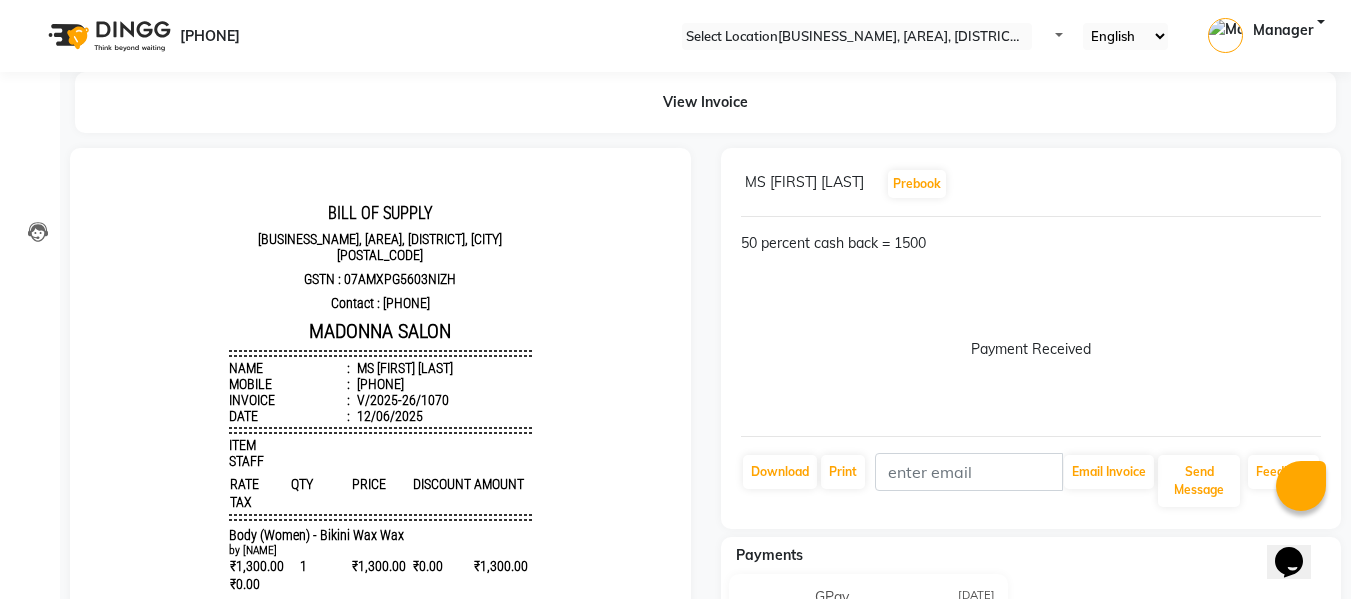 click at bounding box center (1321, 184) 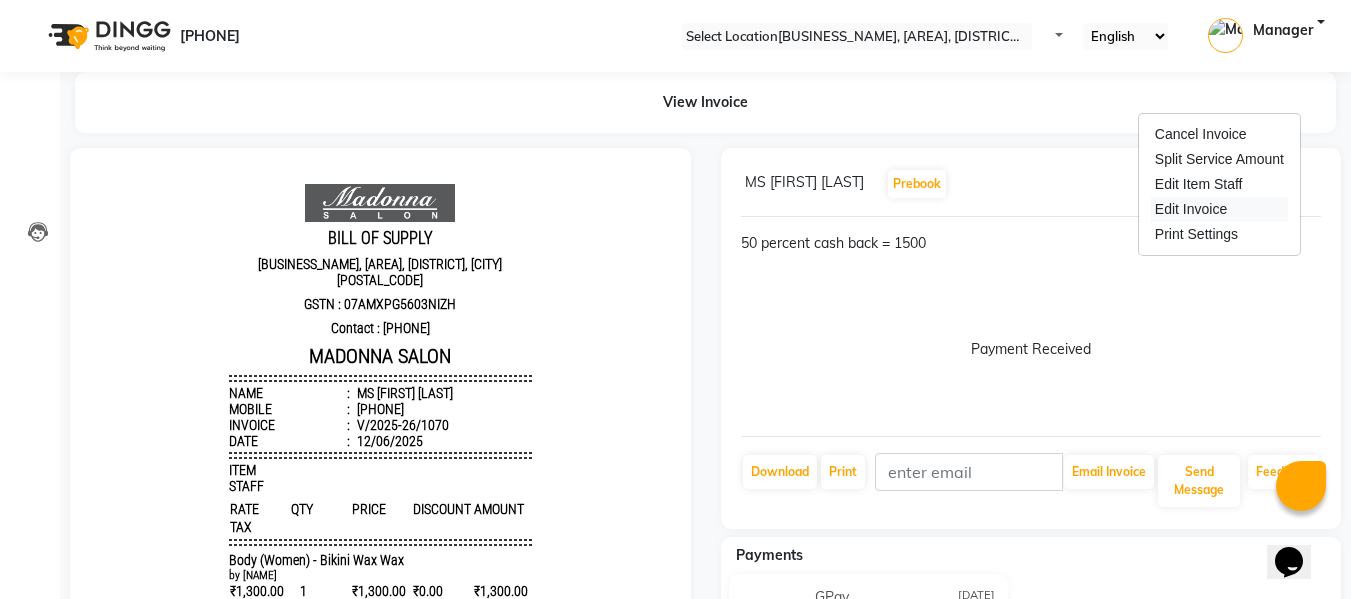 click on "Edit Invoice" at bounding box center [1219, 209] 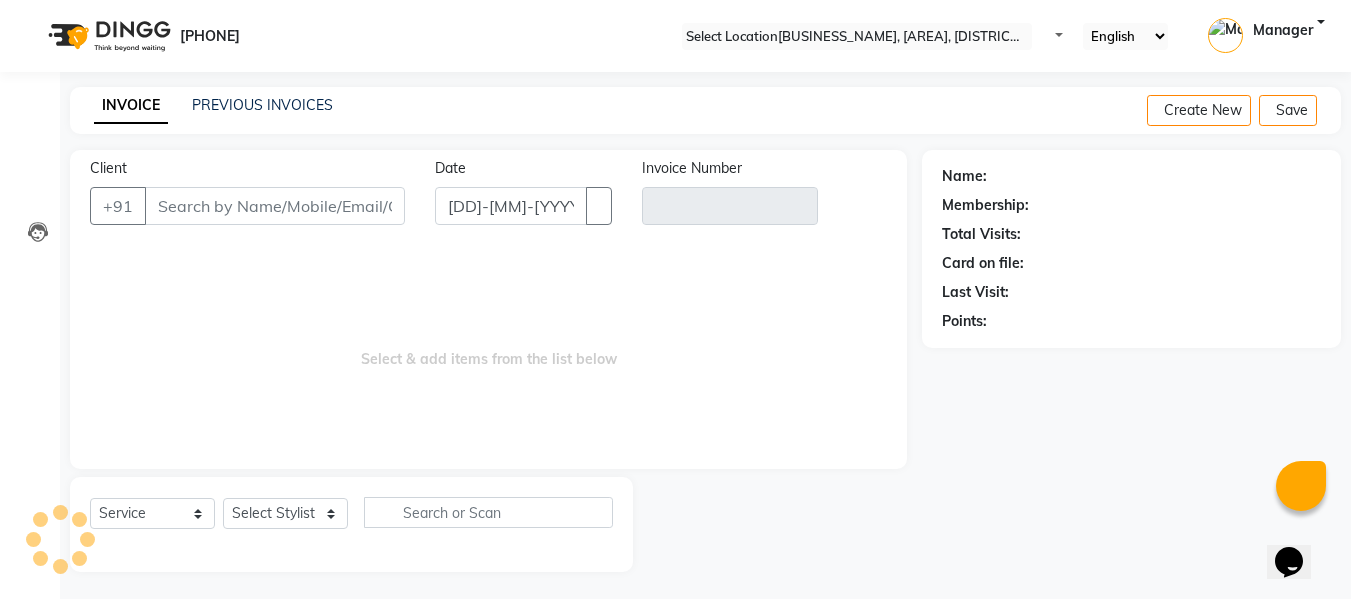 scroll, scrollTop: 2, scrollLeft: 0, axis: vertical 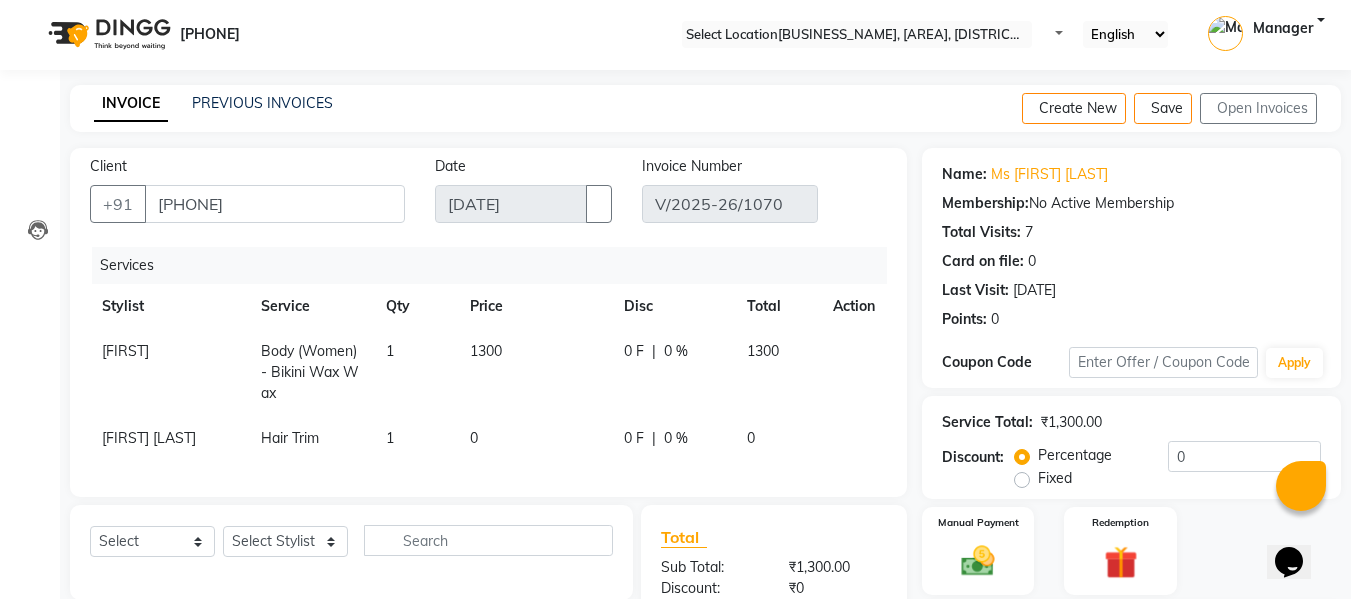 click on "1300" at bounding box center (125, 351) 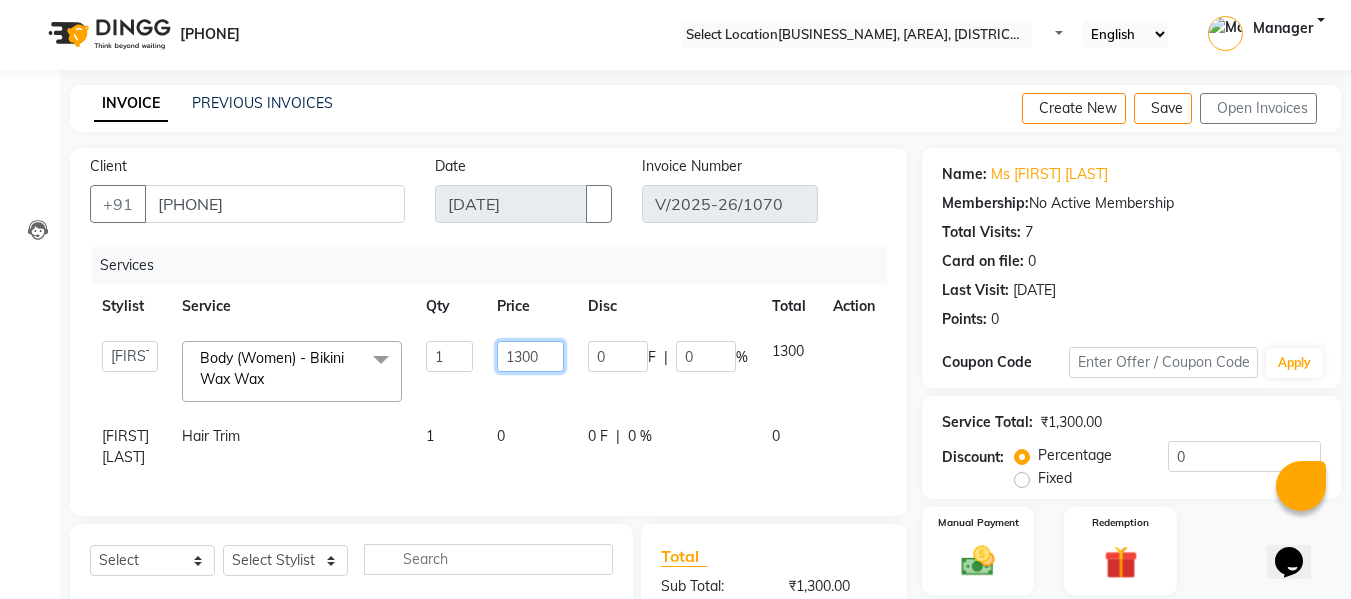 click on "1300" at bounding box center [449, 356] 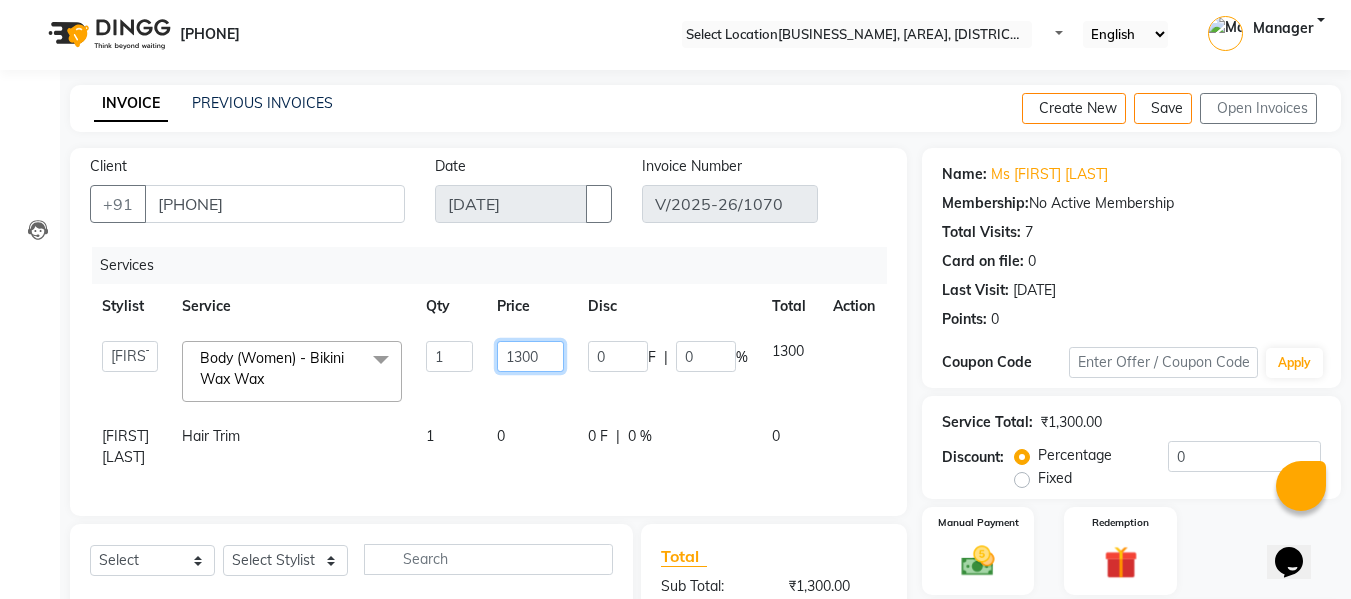 click on "1300" at bounding box center [449, 356] 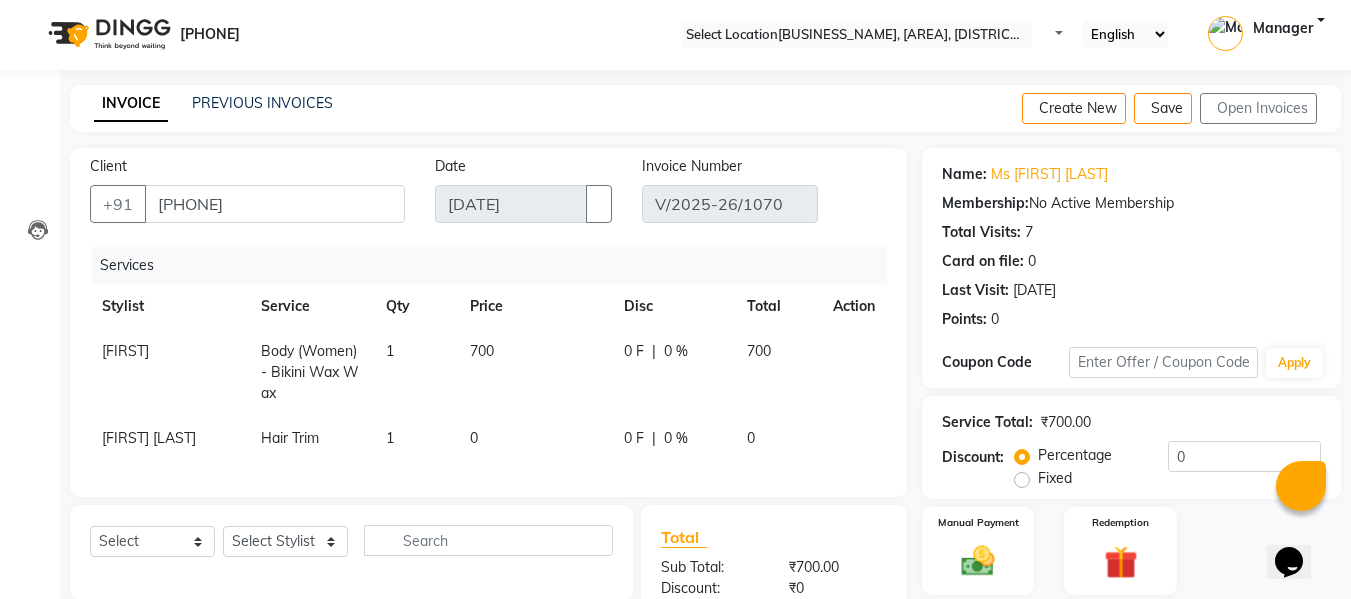 click on "0" at bounding box center [535, 372] 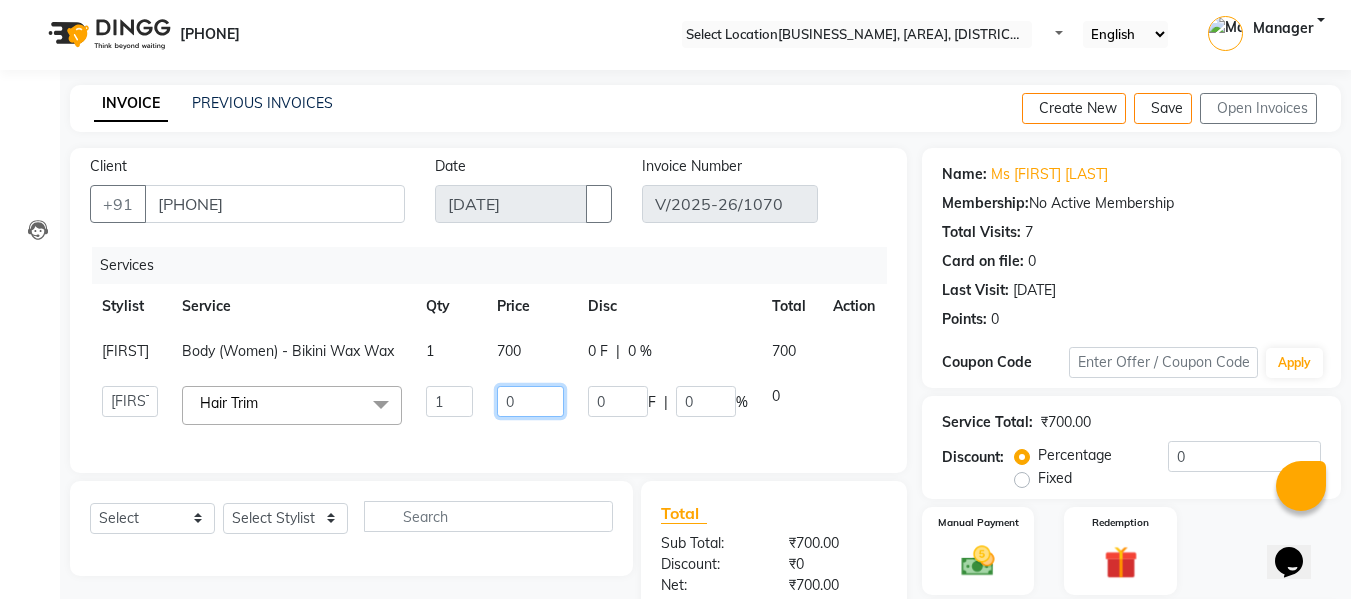 click on "0" at bounding box center [449, 401] 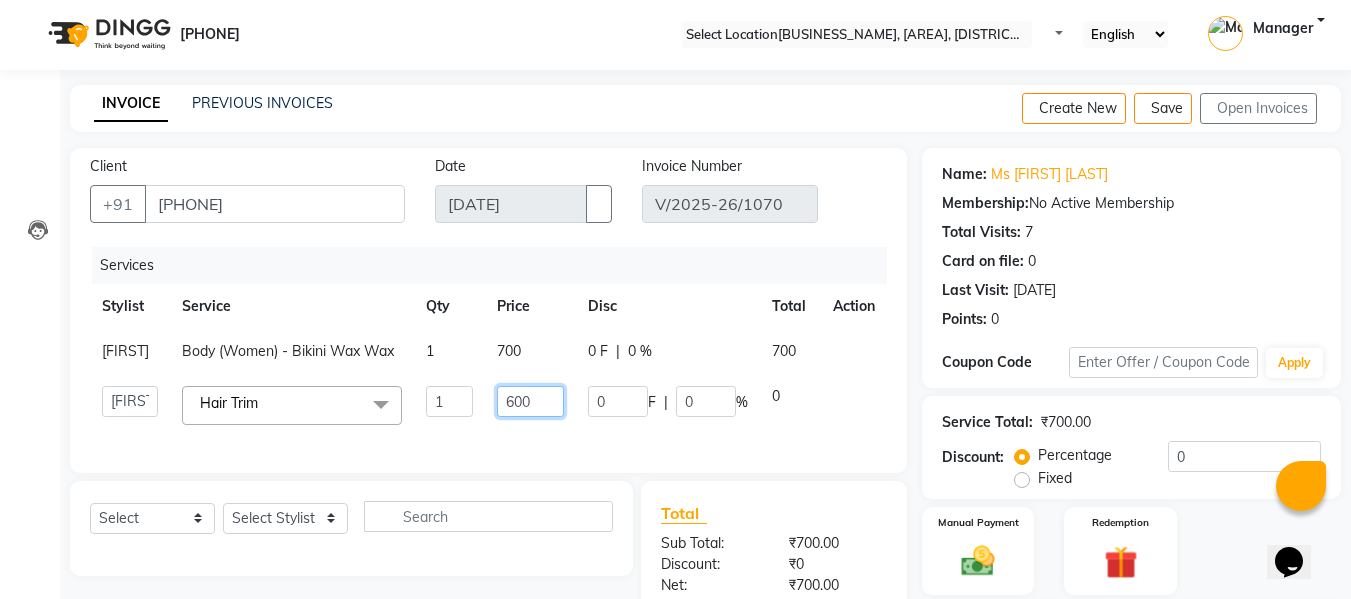 scroll, scrollTop: 273, scrollLeft: 0, axis: vertical 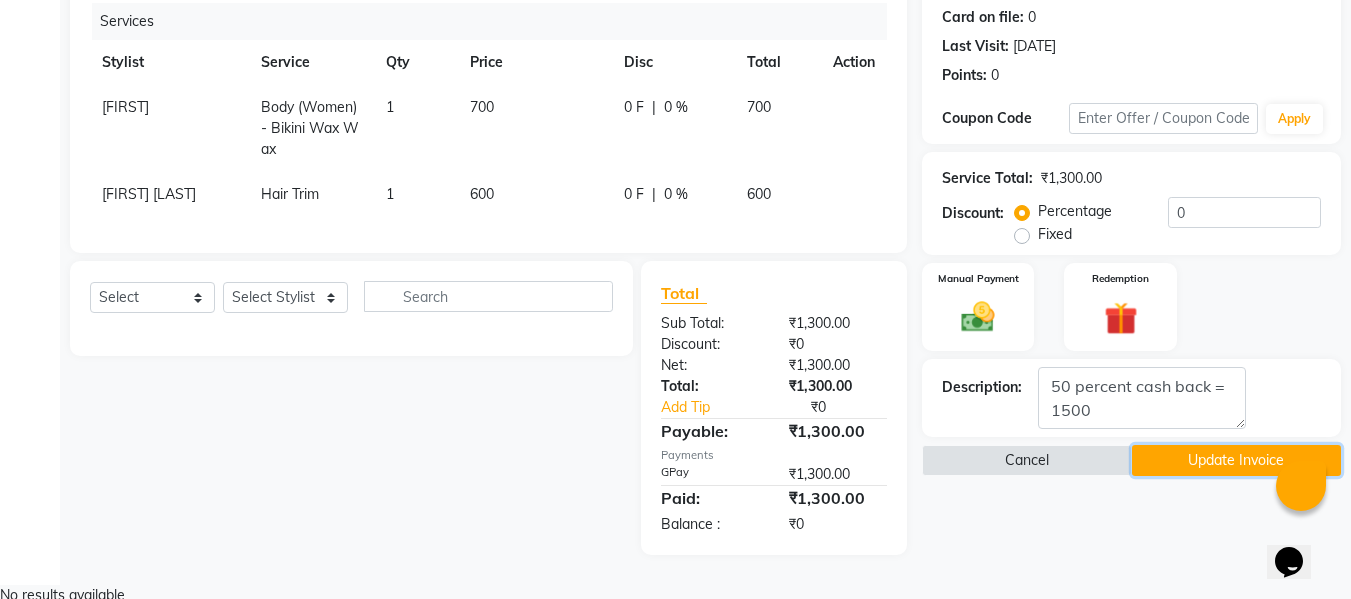 click on "Name: Ms [NAME] [LASTNAME] Membership:  No Active Membership  Total Visits:  7 Card on file:  0 Last Visit:   [DATE] Points:   0  Coupon Code Apply Service Total:  ₹1,300.00  Discount:  Percentage   Fixed  0 Manual Payment Redemption Description:                   Cancel   Update Invoice" at bounding box center [1139, 229] 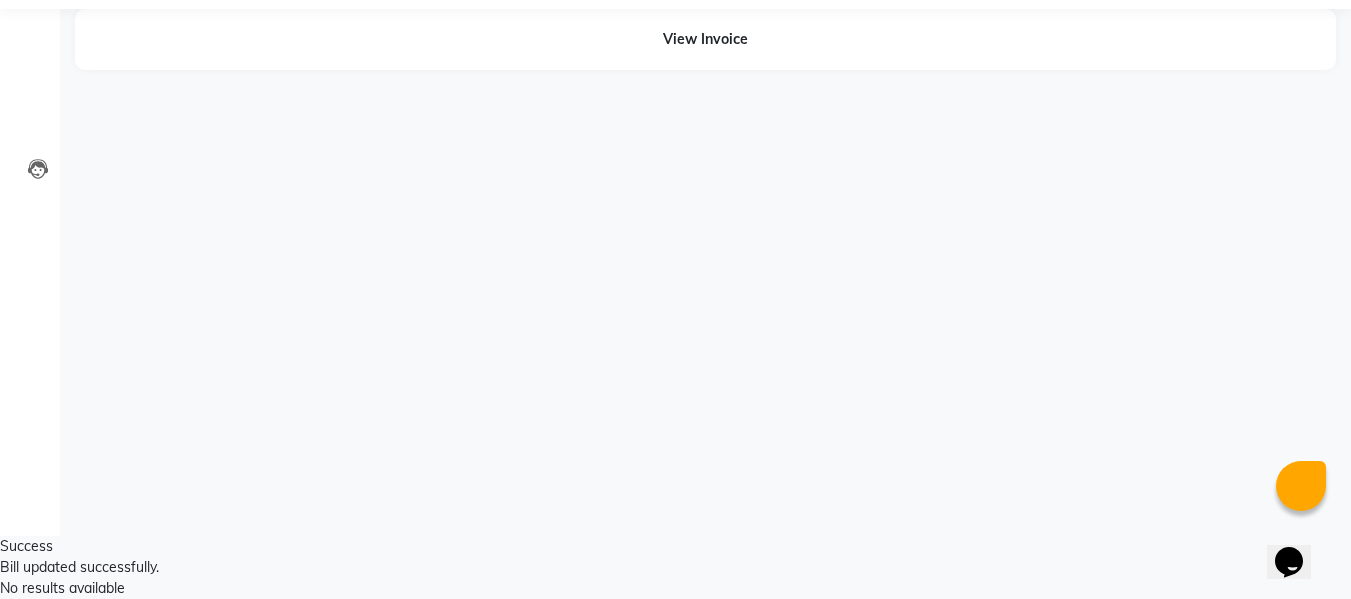 scroll, scrollTop: 0, scrollLeft: 0, axis: both 